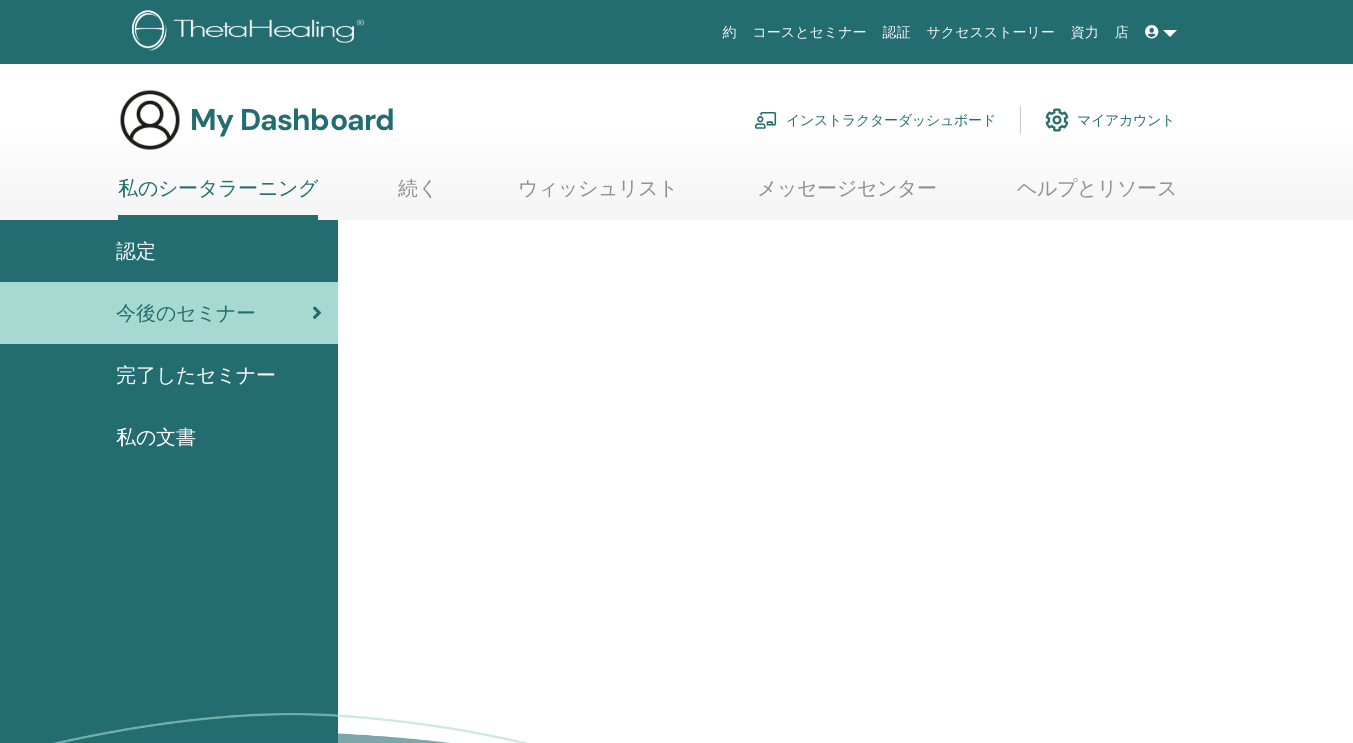 scroll, scrollTop: 0, scrollLeft: 0, axis: both 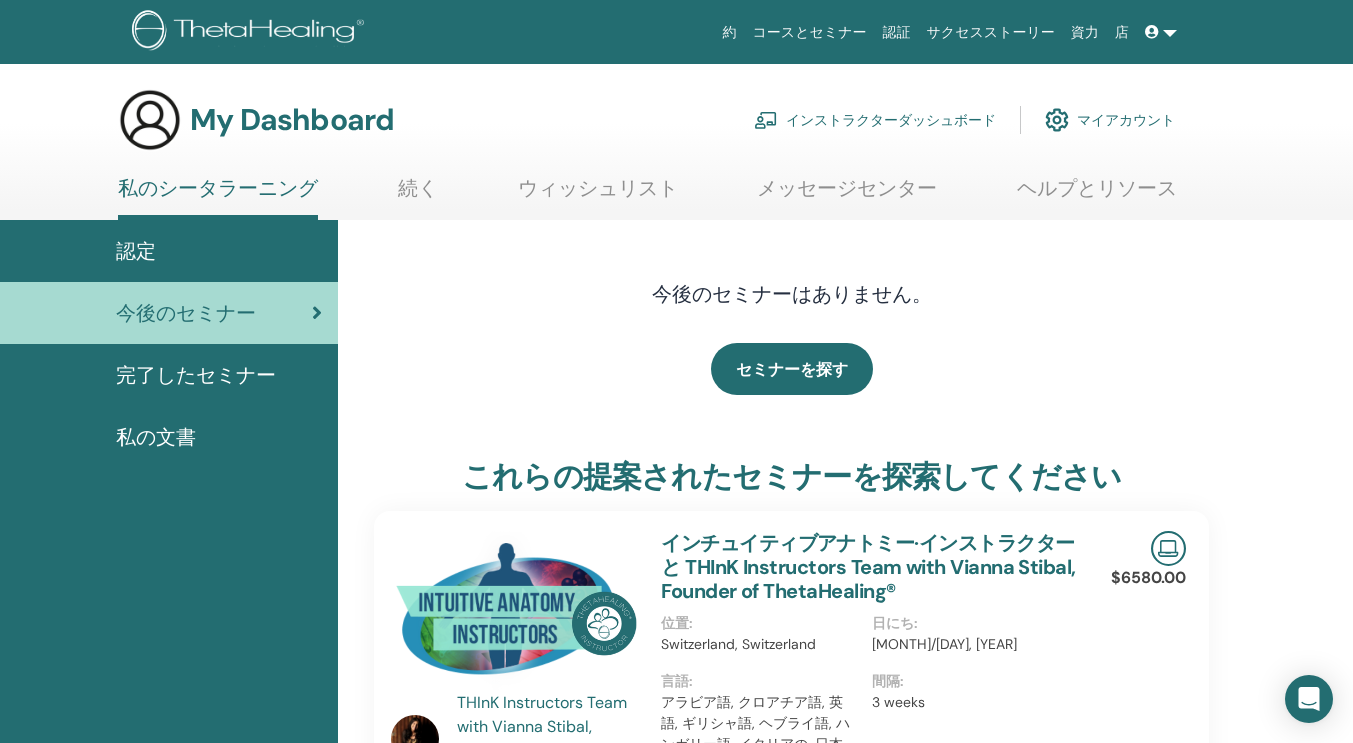 click on "インストラクターダッシュボード" at bounding box center (875, 120) 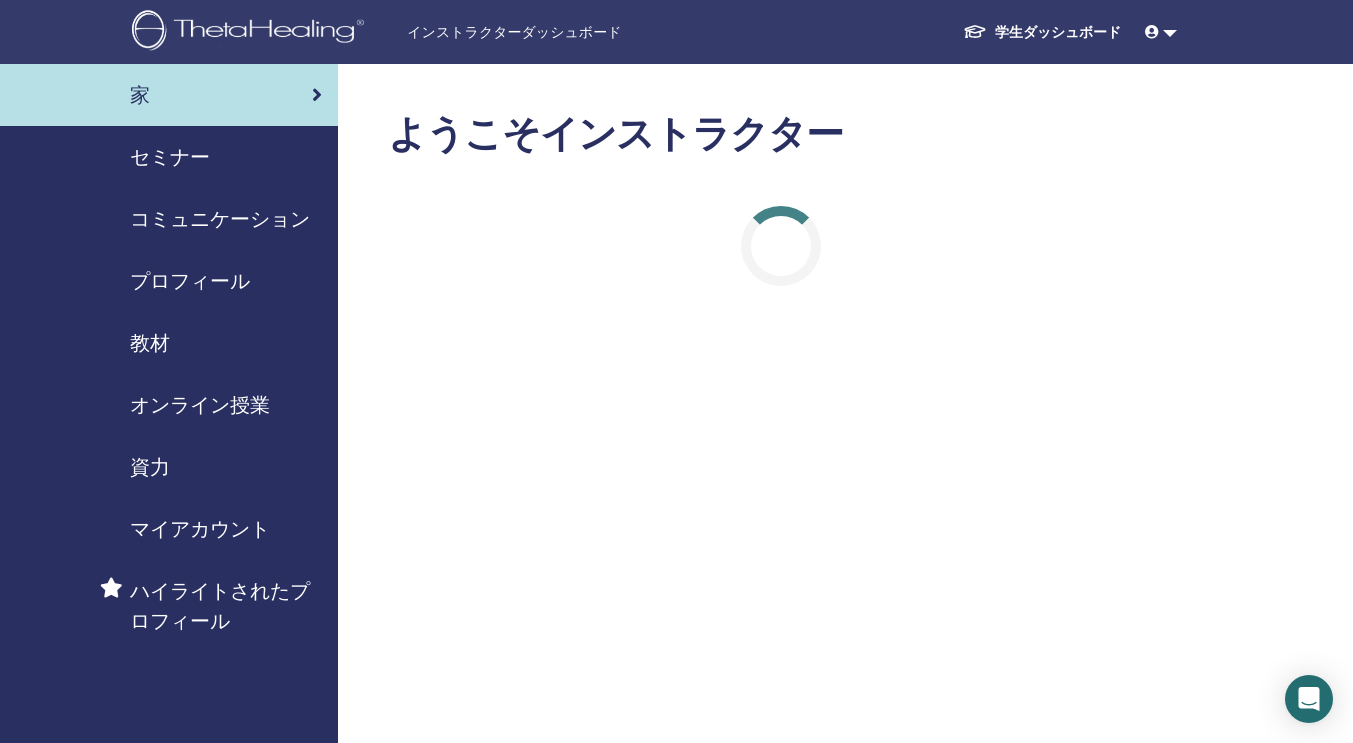 scroll, scrollTop: 0, scrollLeft: 0, axis: both 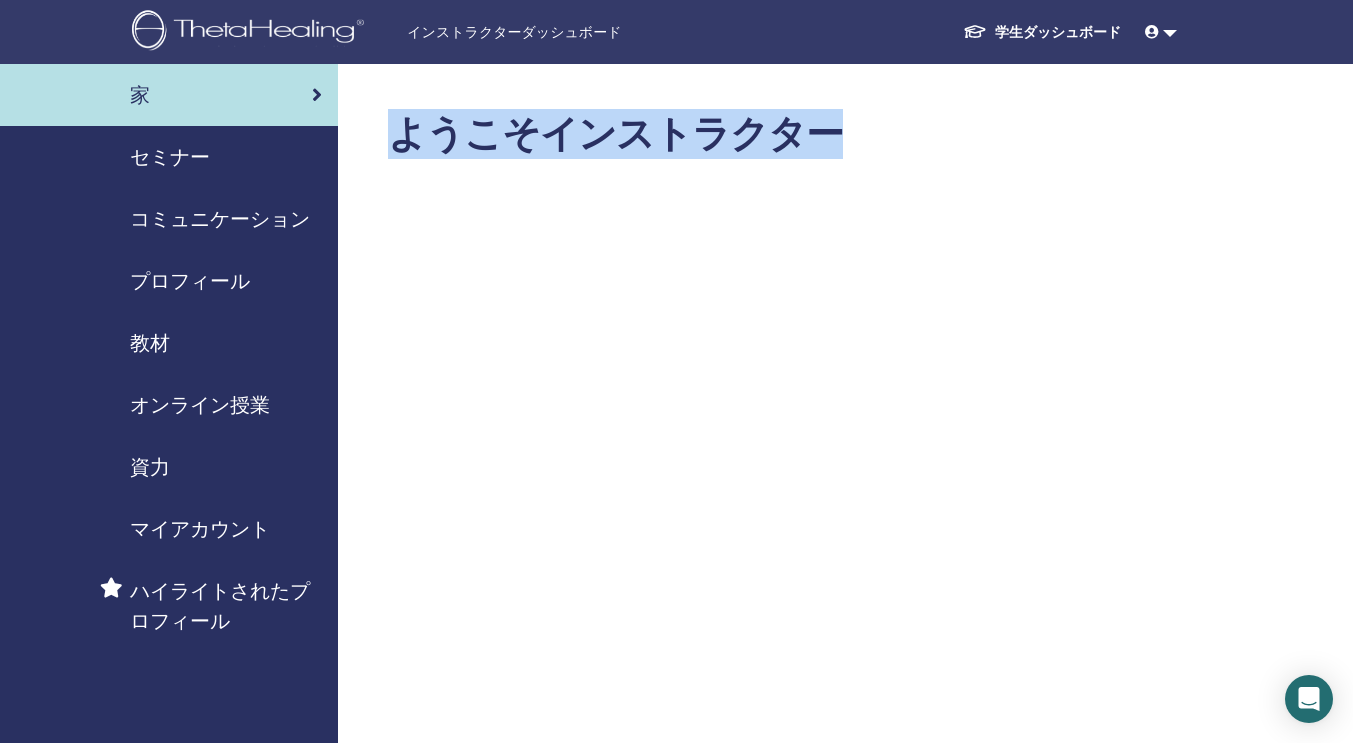 click on "セミナー" at bounding box center (170, 157) 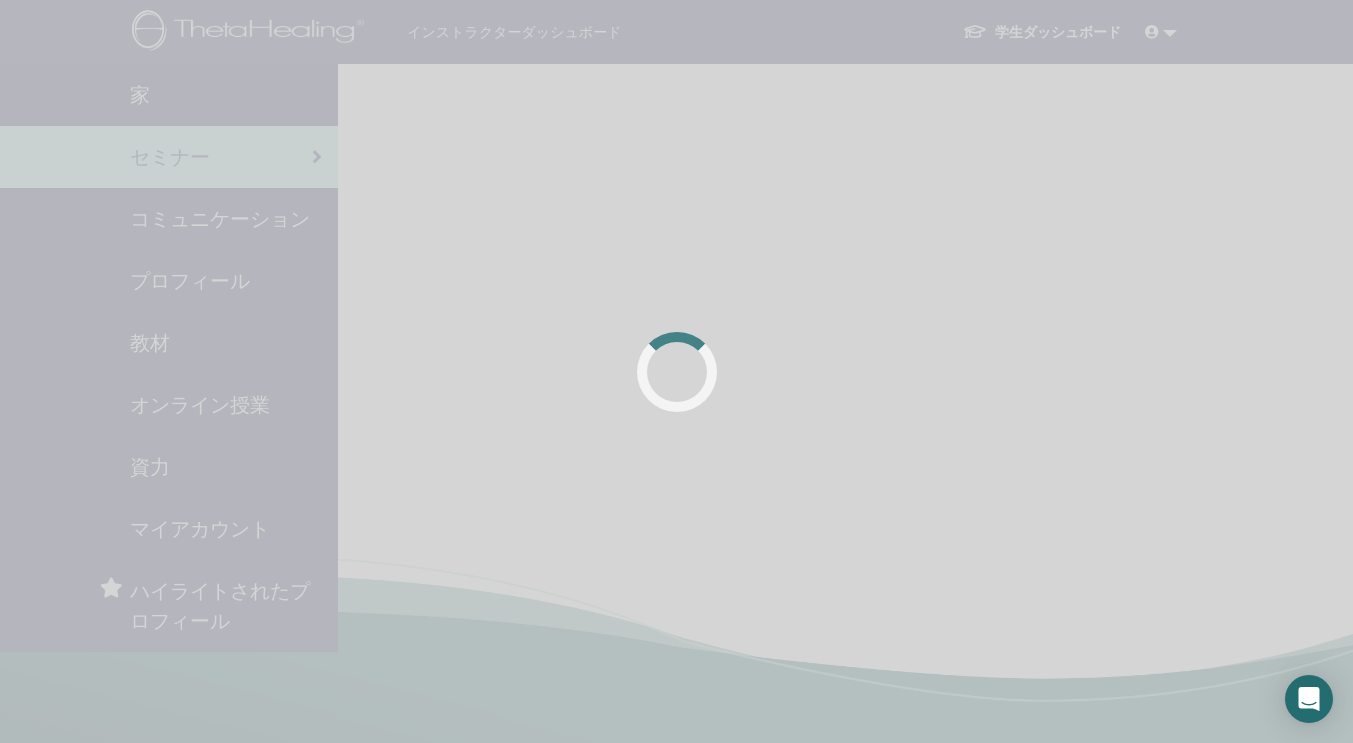 scroll, scrollTop: 0, scrollLeft: 0, axis: both 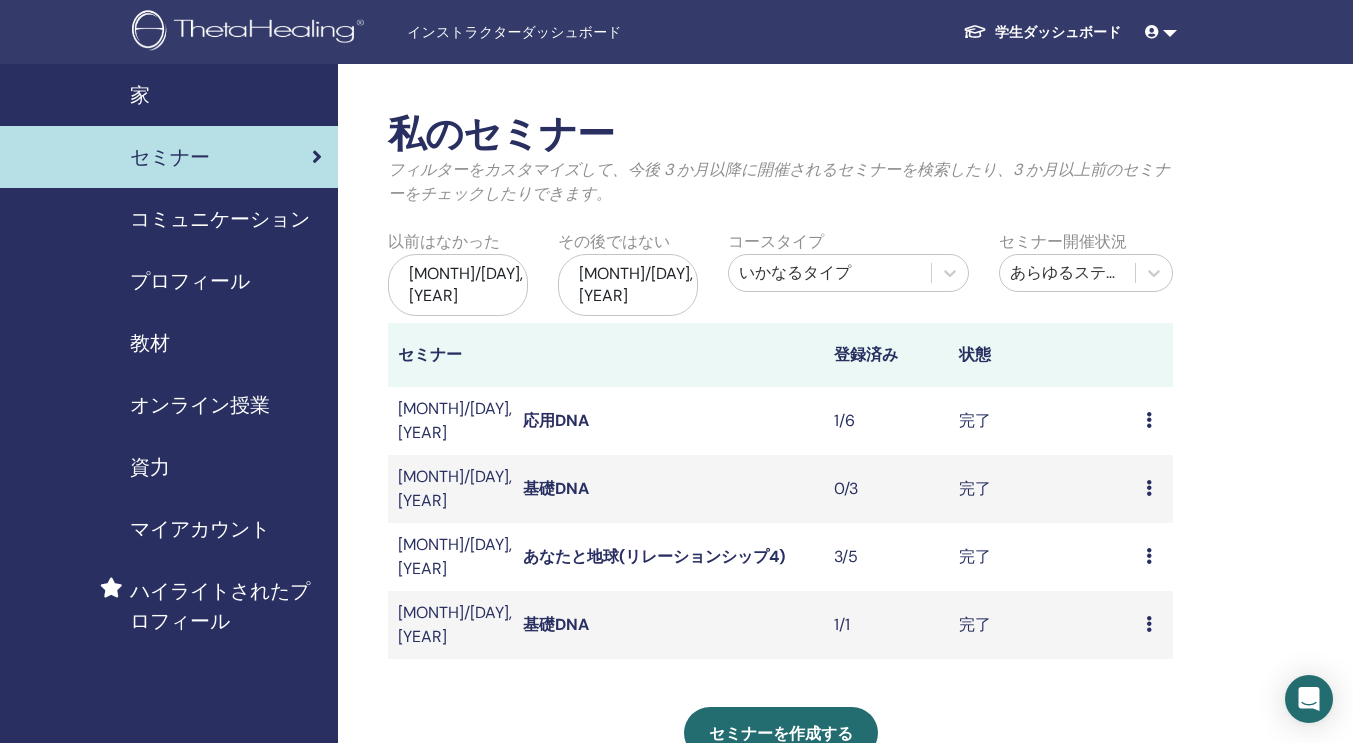 click on "プレビュー 出席者" at bounding box center (1154, 421) 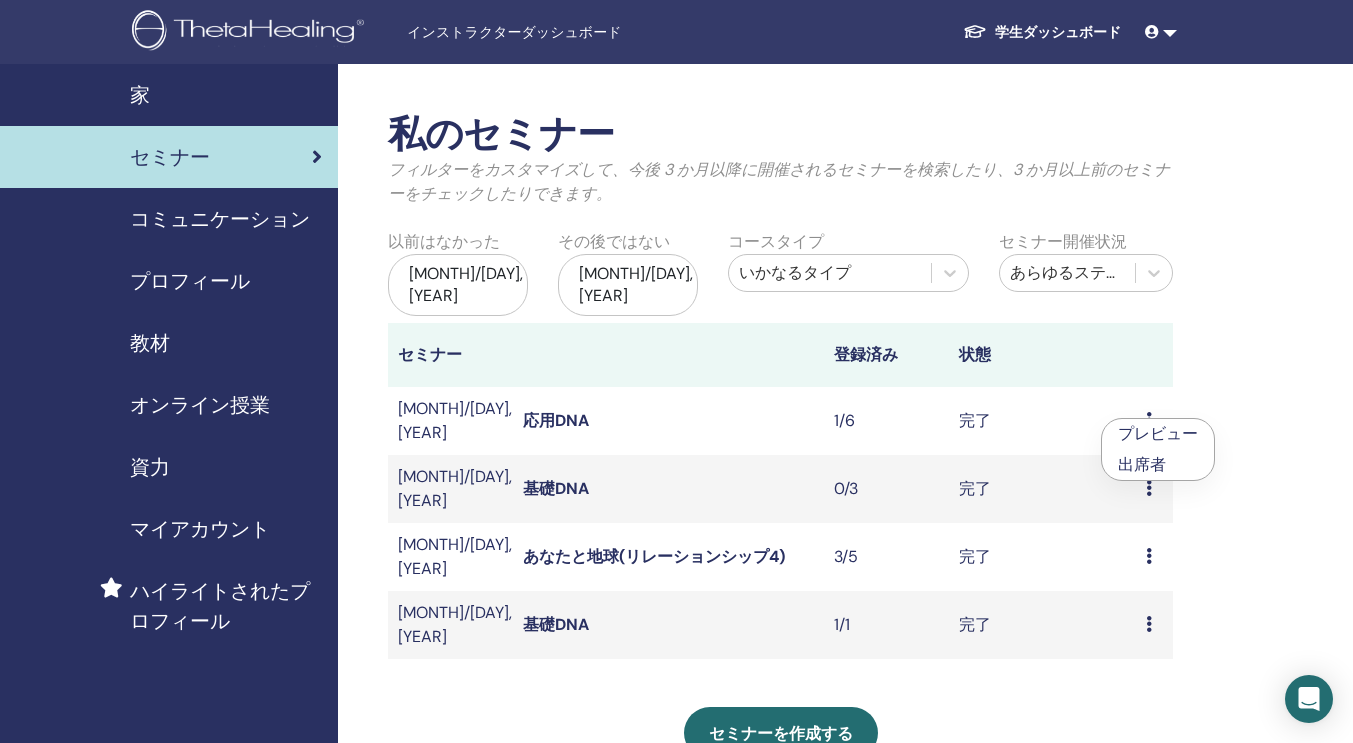 click on "出席者" at bounding box center [1142, 464] 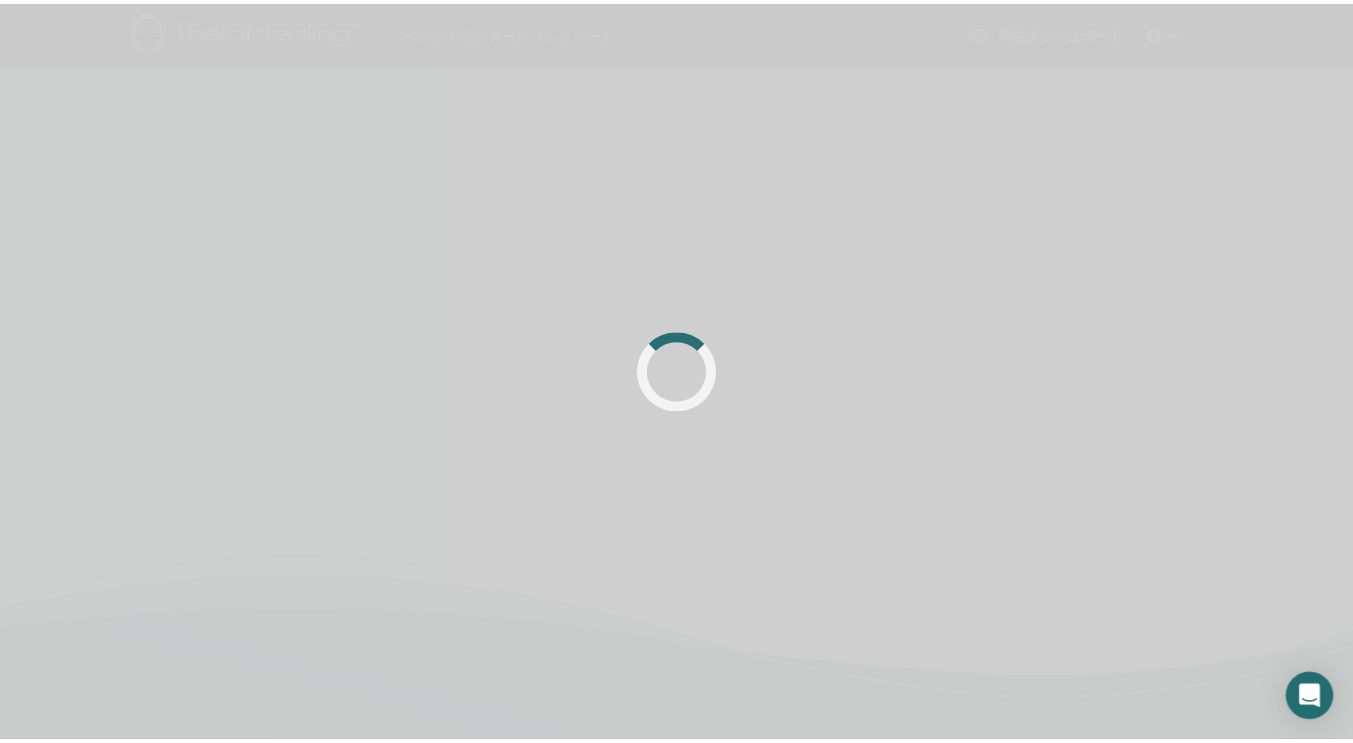 scroll, scrollTop: 0, scrollLeft: 0, axis: both 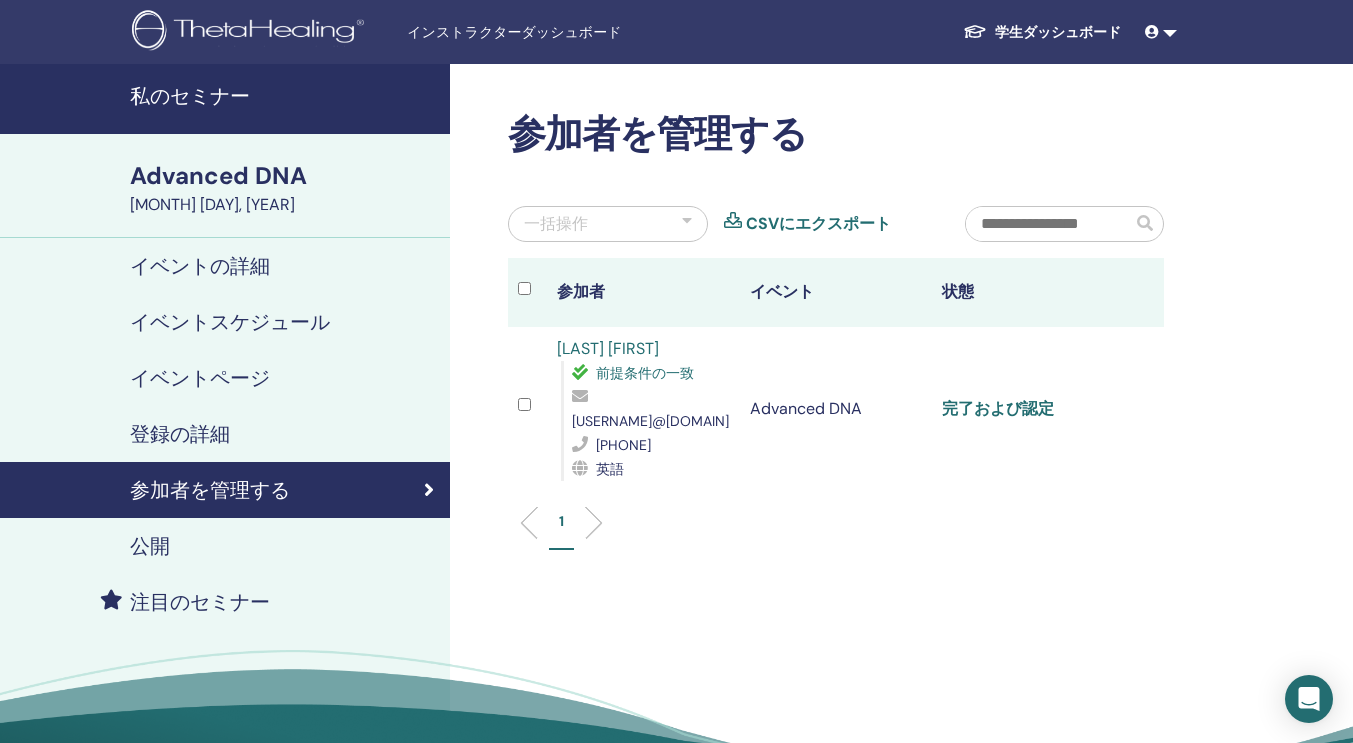click on "完了および認定" at bounding box center [998, 408] 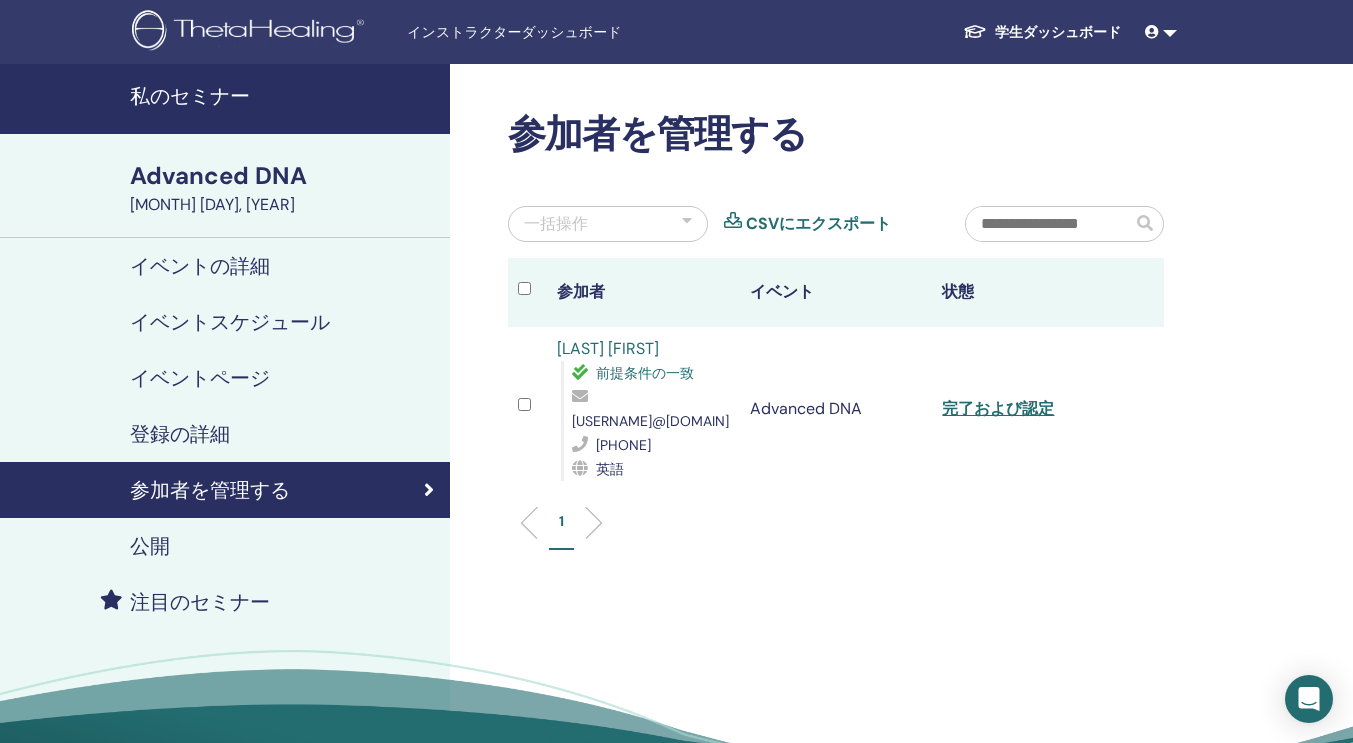 click on "椎木 順子" at bounding box center (608, 348) 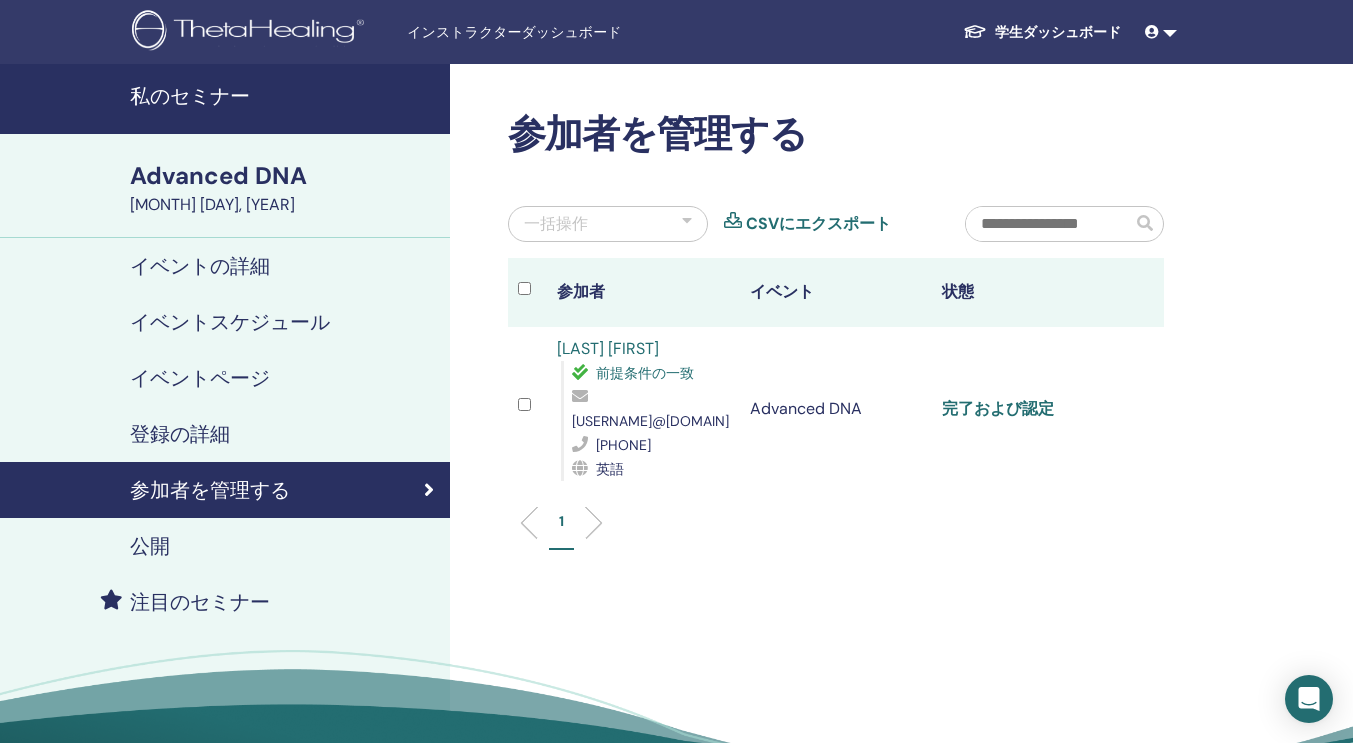 click on "完了および認定" at bounding box center [998, 408] 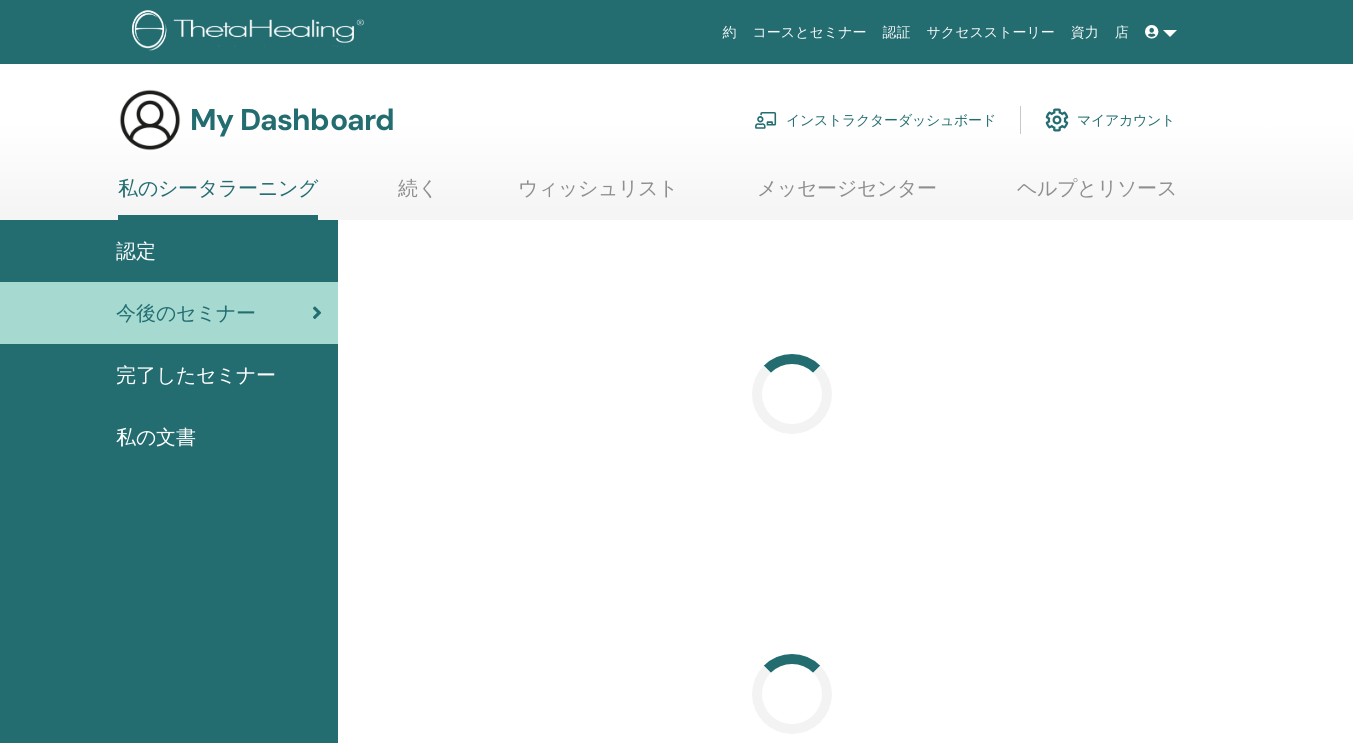 scroll, scrollTop: 0, scrollLeft: 0, axis: both 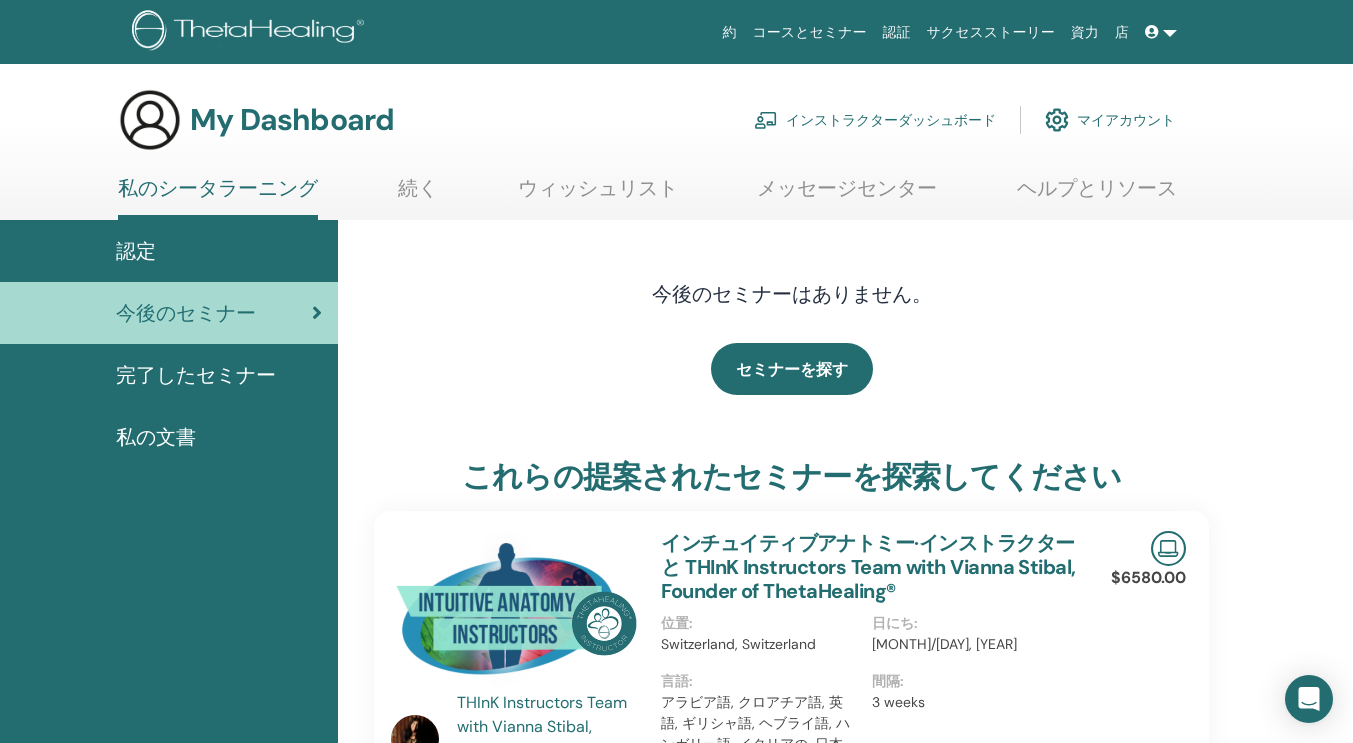 click on "インストラクターダッシュボード" at bounding box center (875, 120) 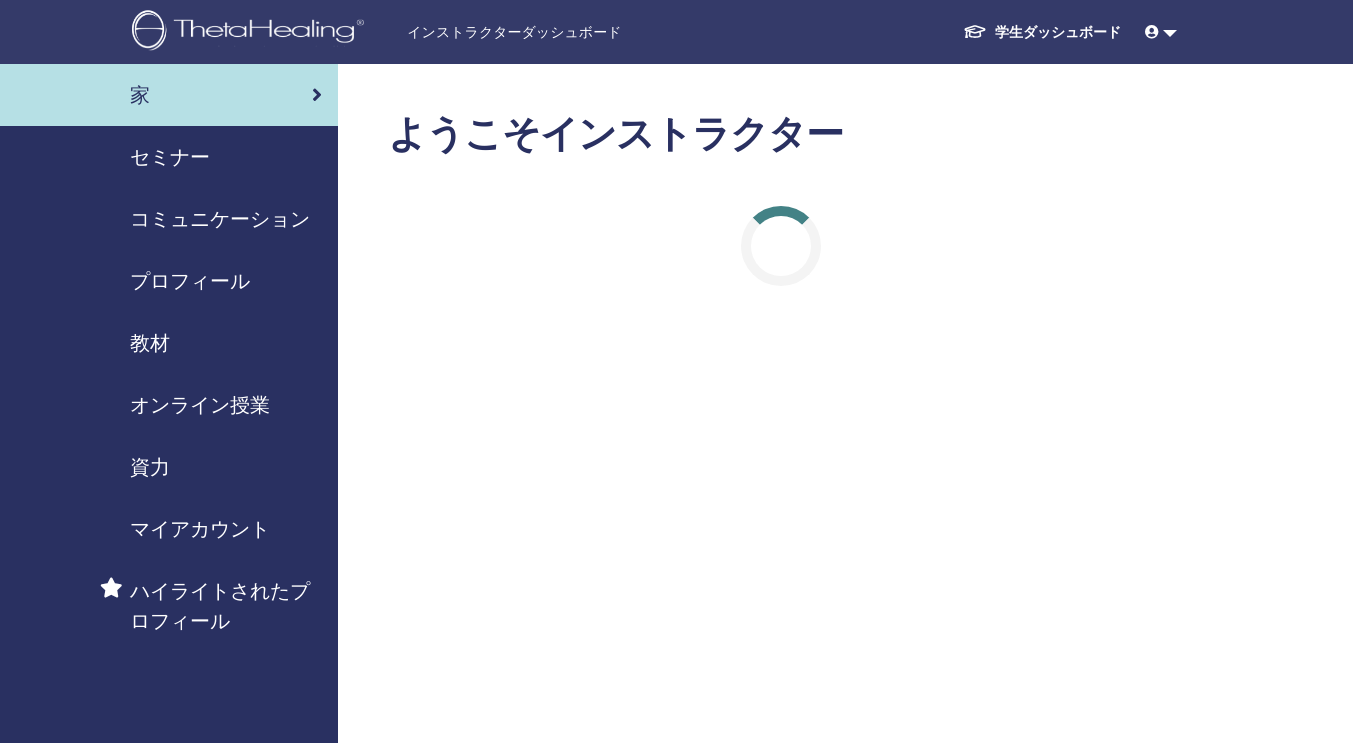 scroll, scrollTop: 0, scrollLeft: 0, axis: both 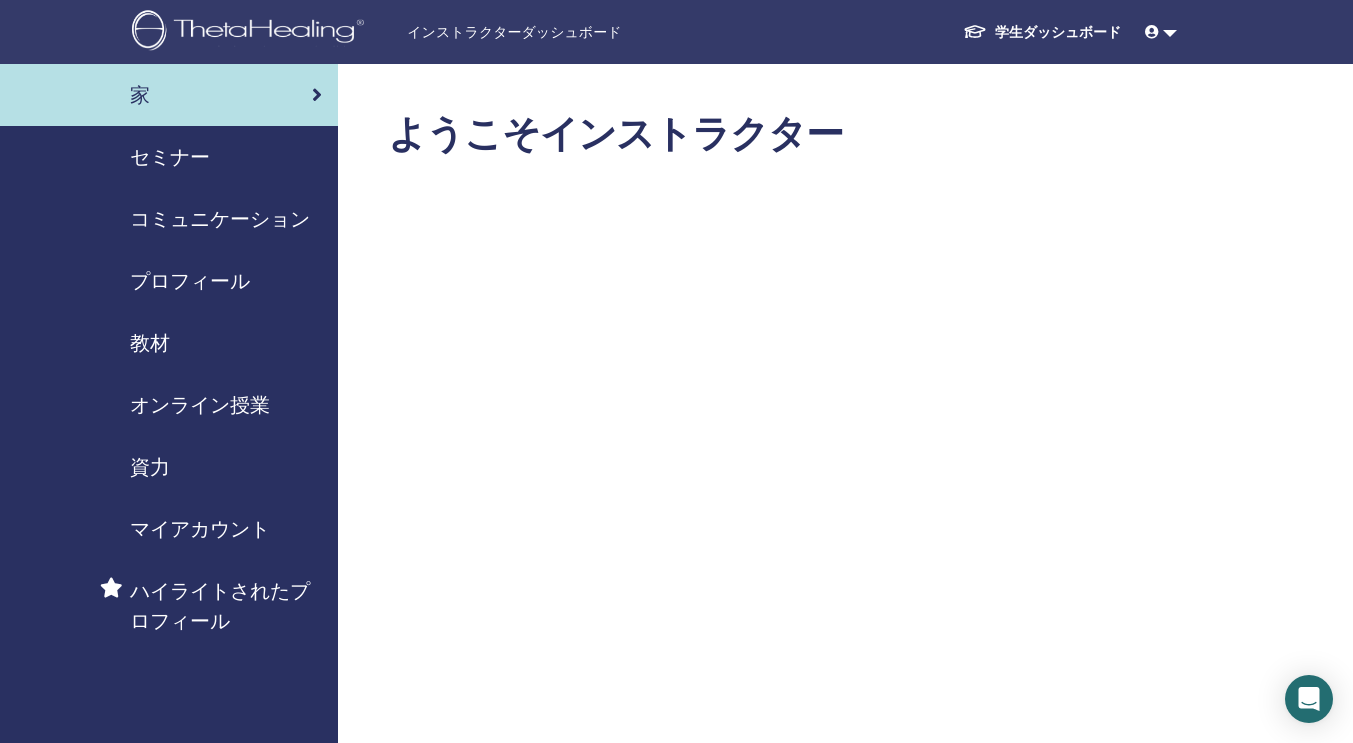 click on "セミナー" at bounding box center (170, 157) 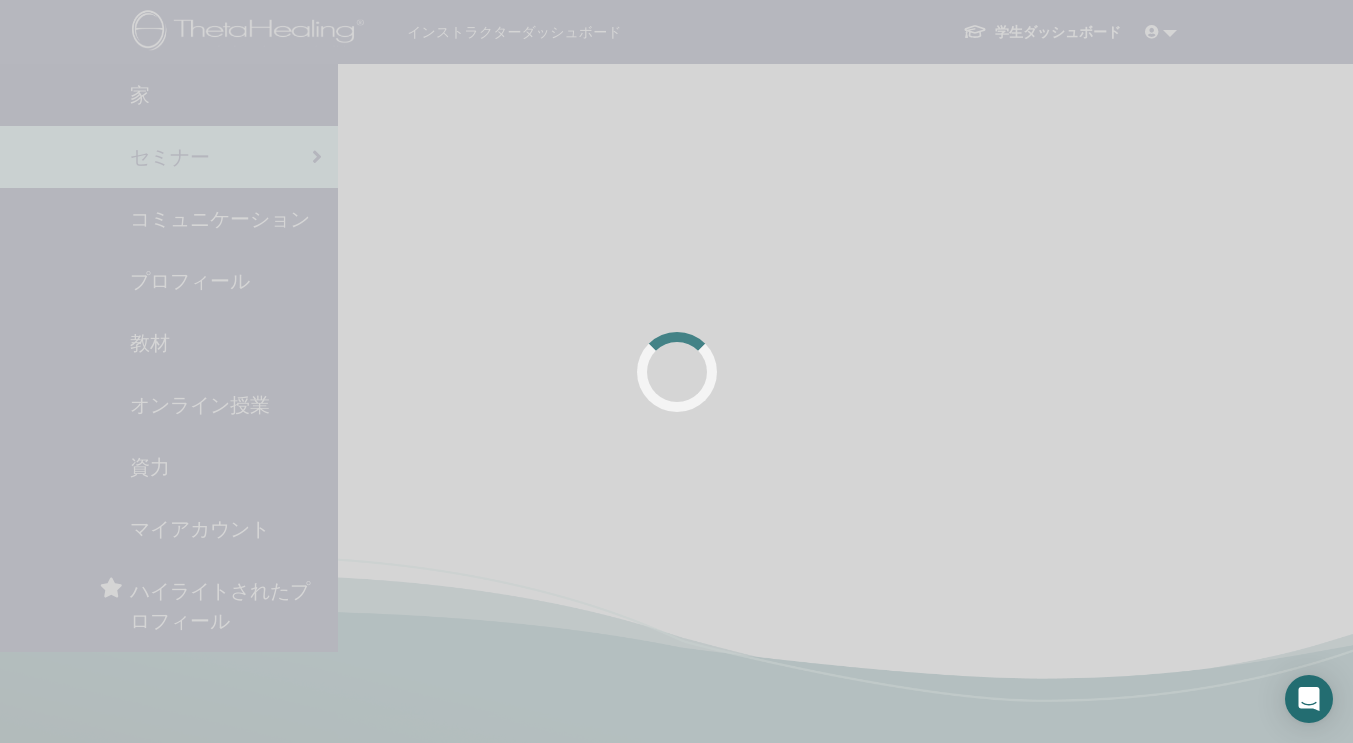 scroll, scrollTop: 0, scrollLeft: 0, axis: both 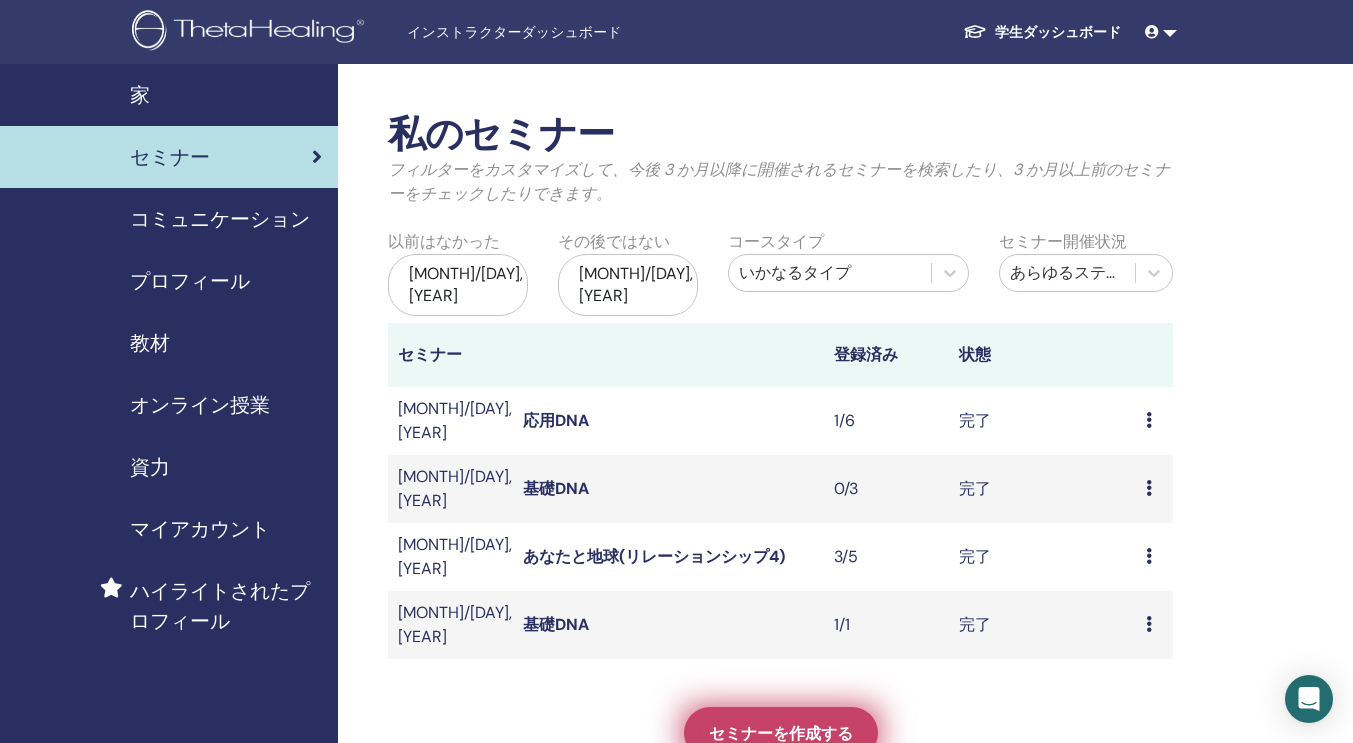 click on "セミナーを作成する" at bounding box center [781, 733] 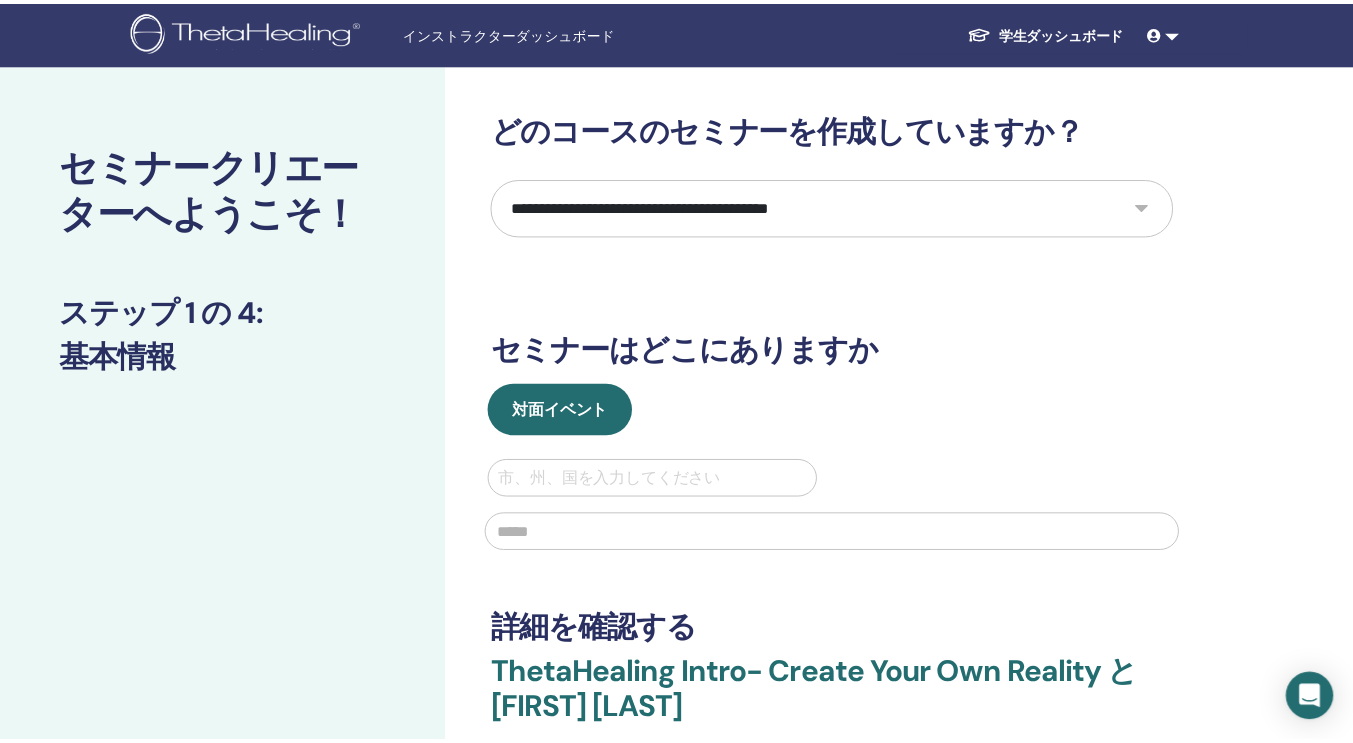 scroll, scrollTop: 0, scrollLeft: 0, axis: both 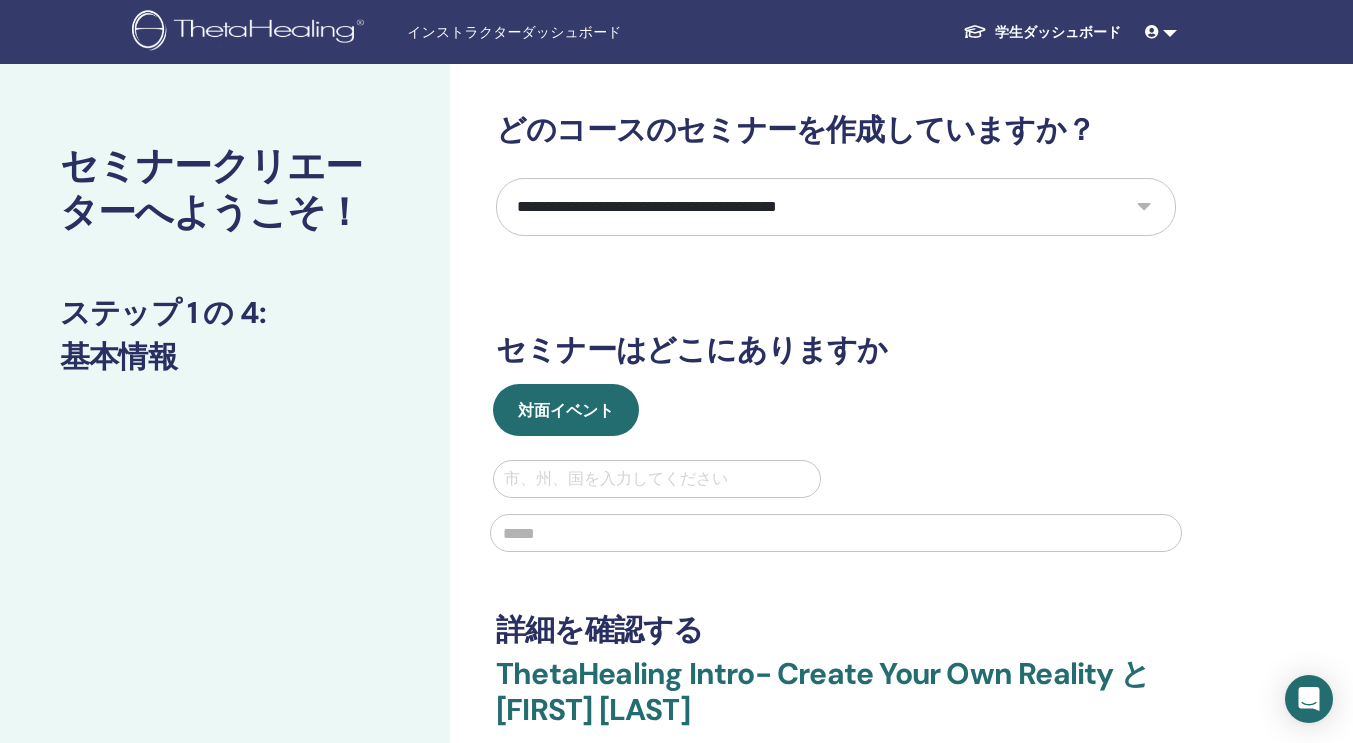 click on "**********" at bounding box center (836, 207) 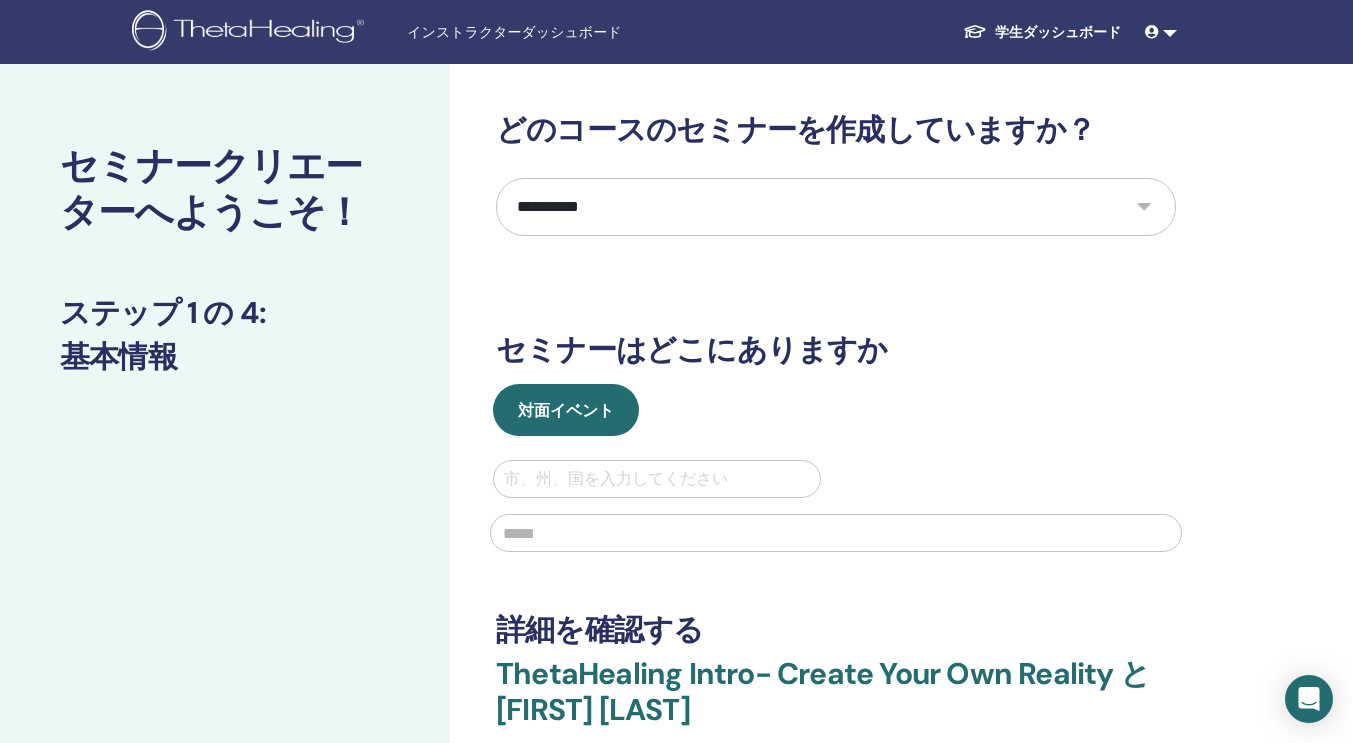 click on "**********" at bounding box center [836, 207] 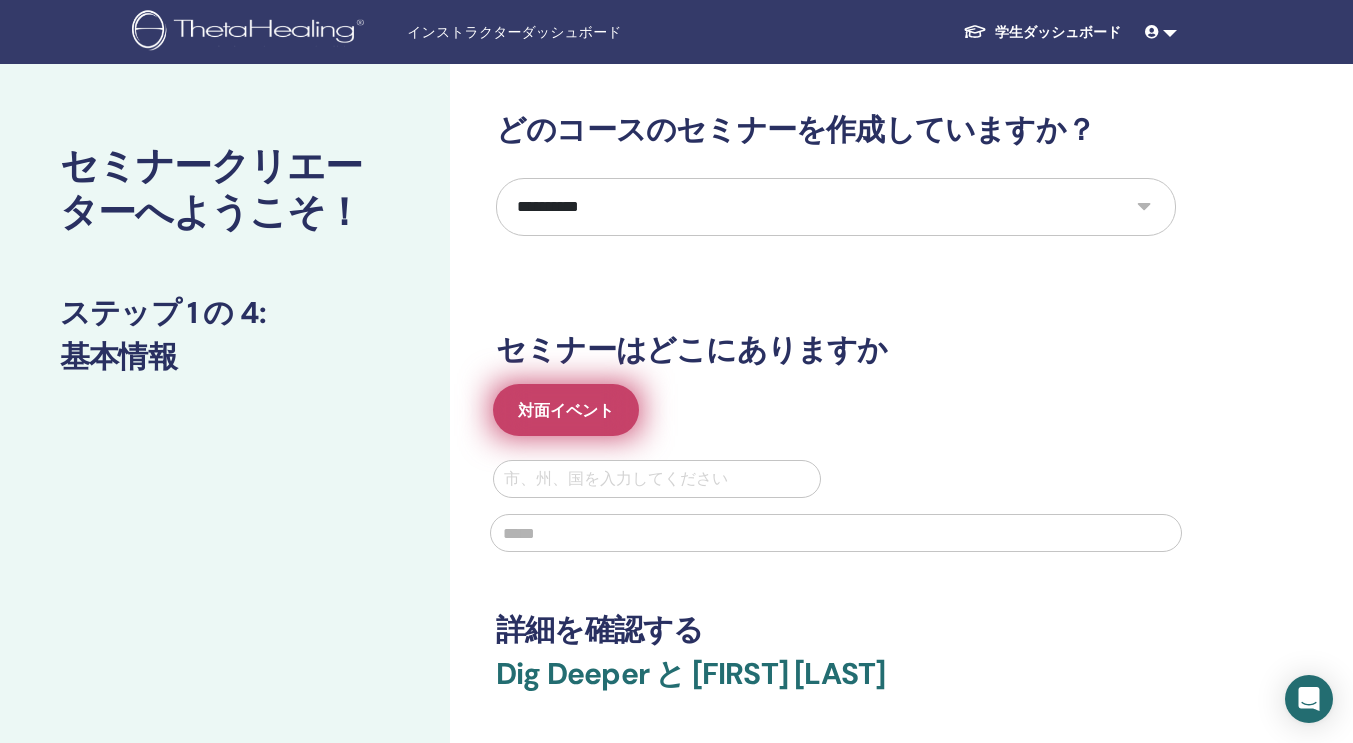 click on "対面イベント" at bounding box center [566, 410] 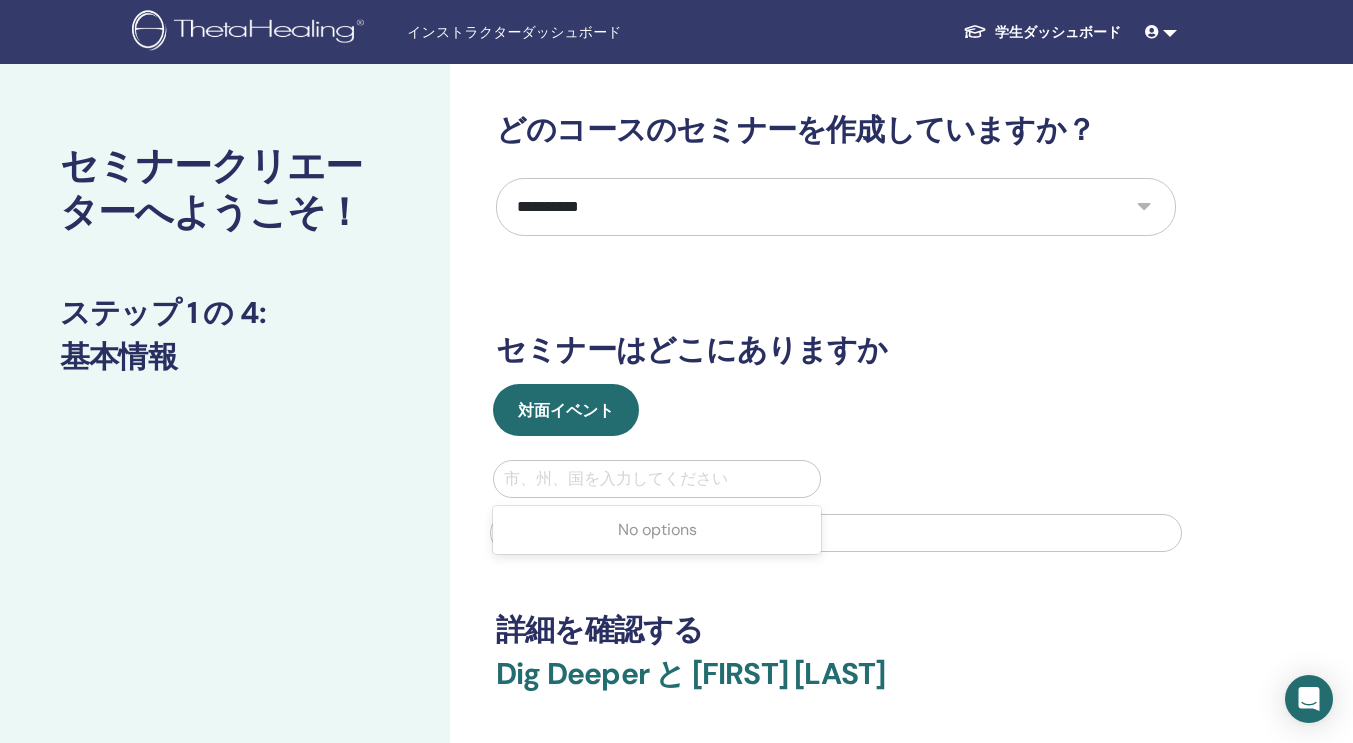 click at bounding box center [657, 479] 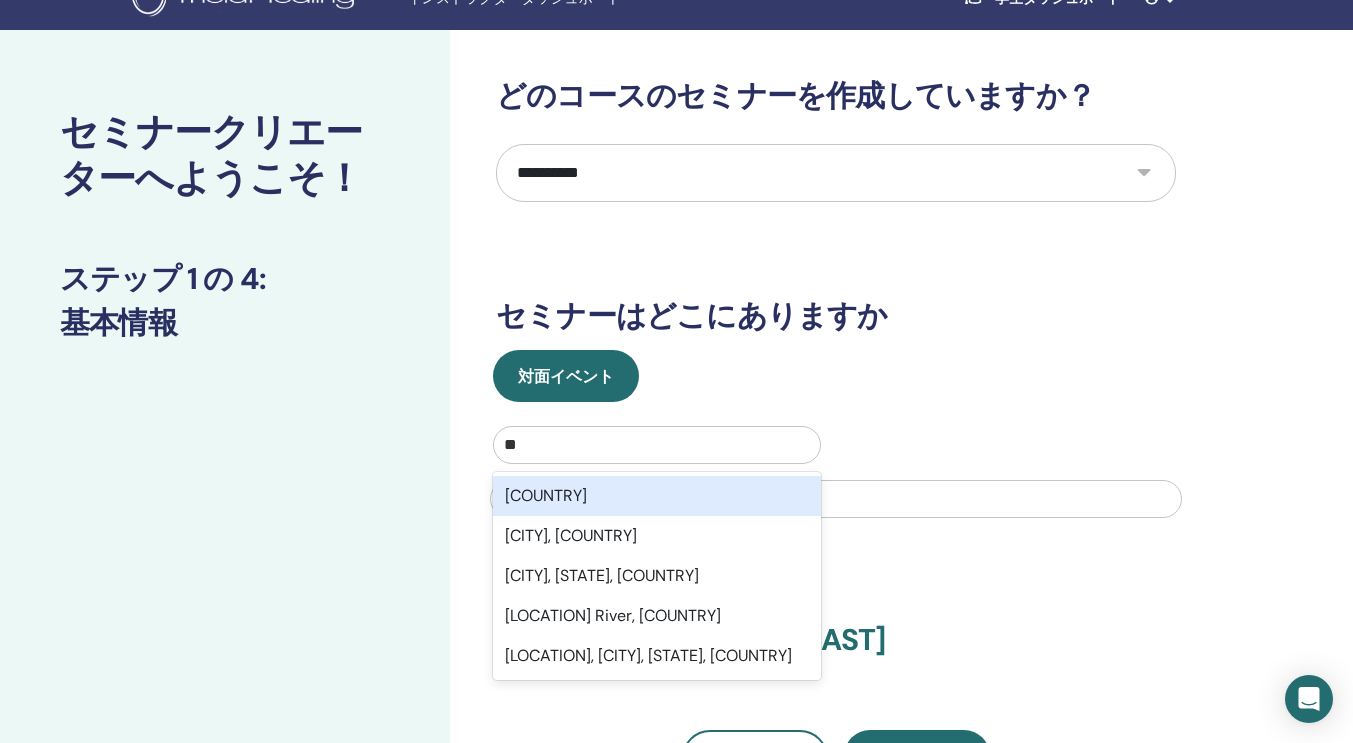 scroll, scrollTop: 48, scrollLeft: 0, axis: vertical 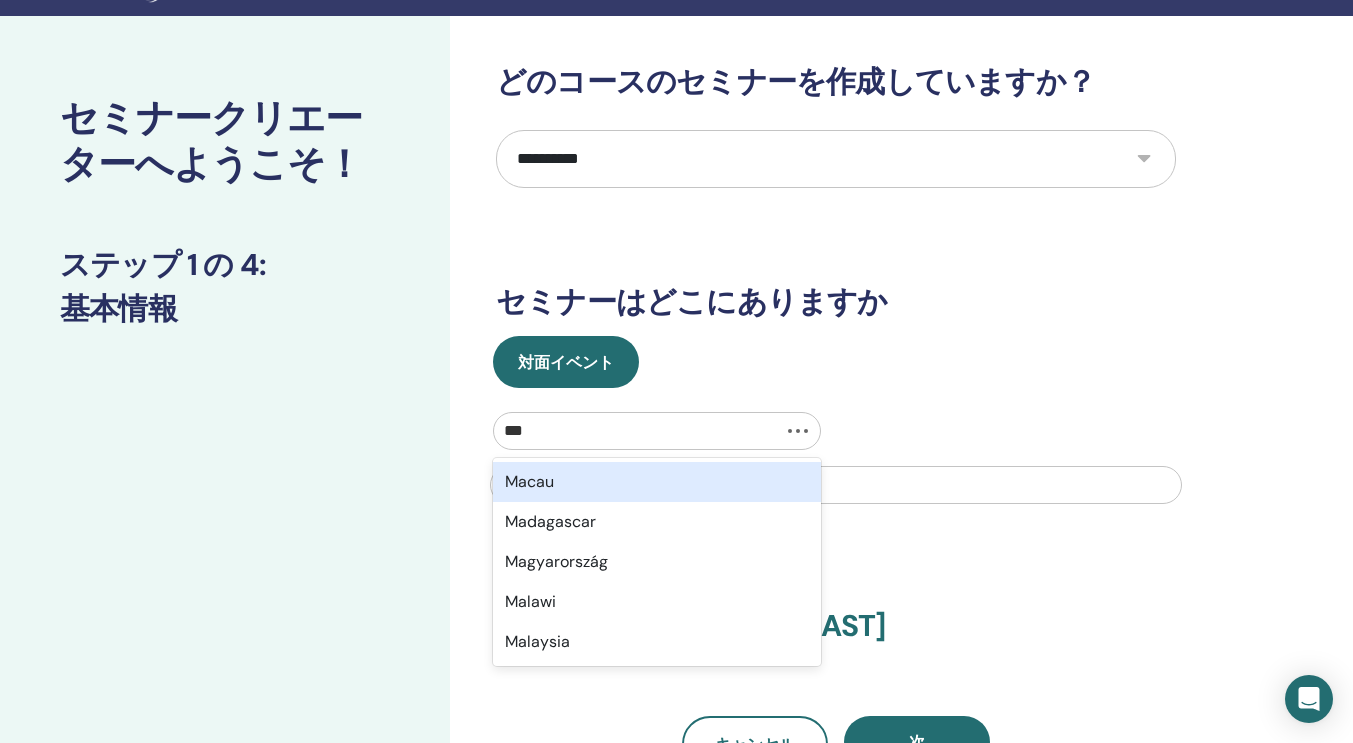 type on "****" 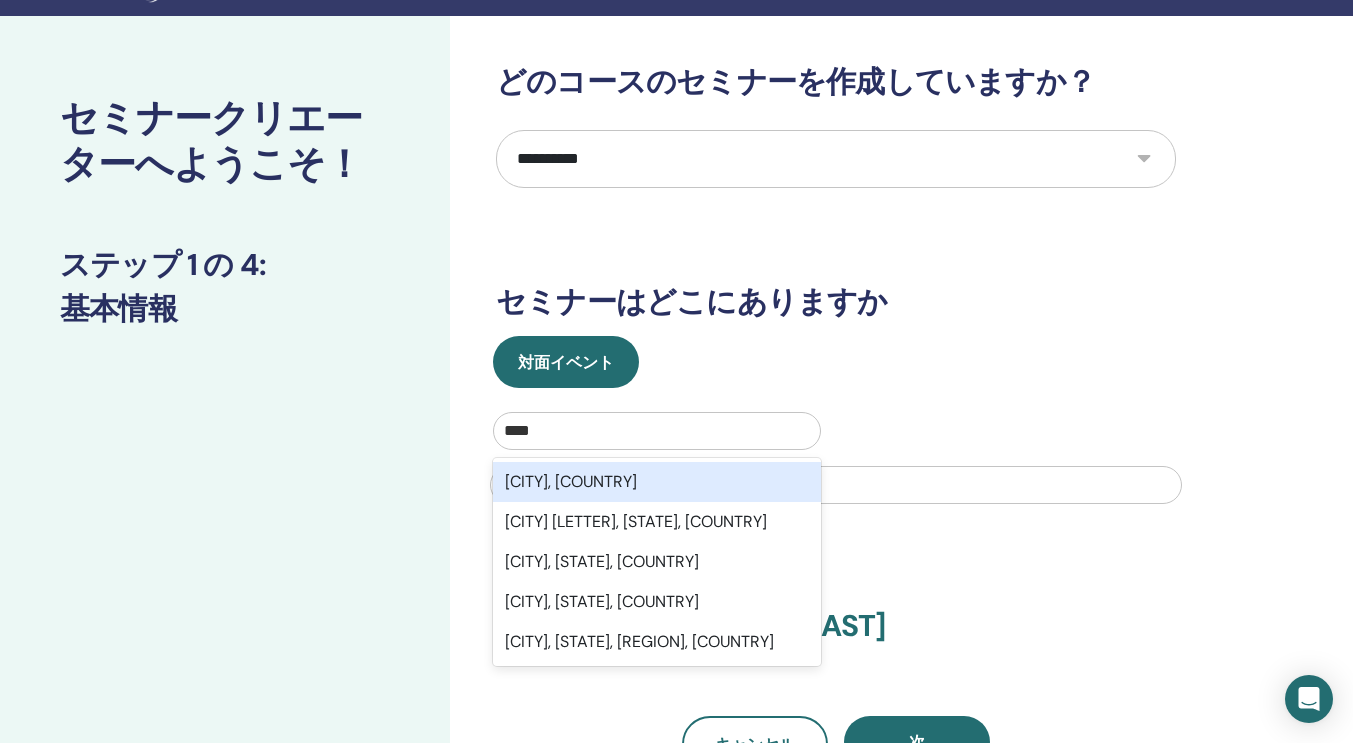 click on "Miyazaki, JPN" at bounding box center [657, 482] 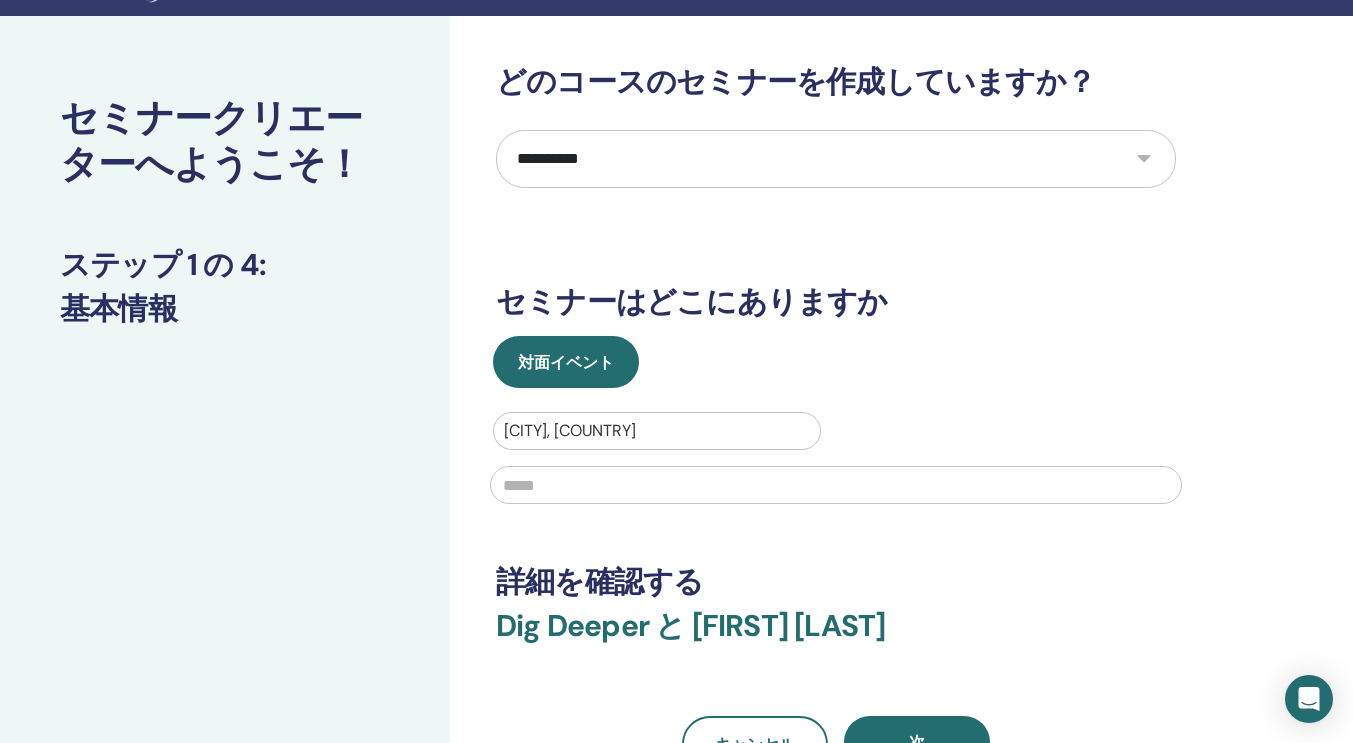 click at bounding box center (836, 485) 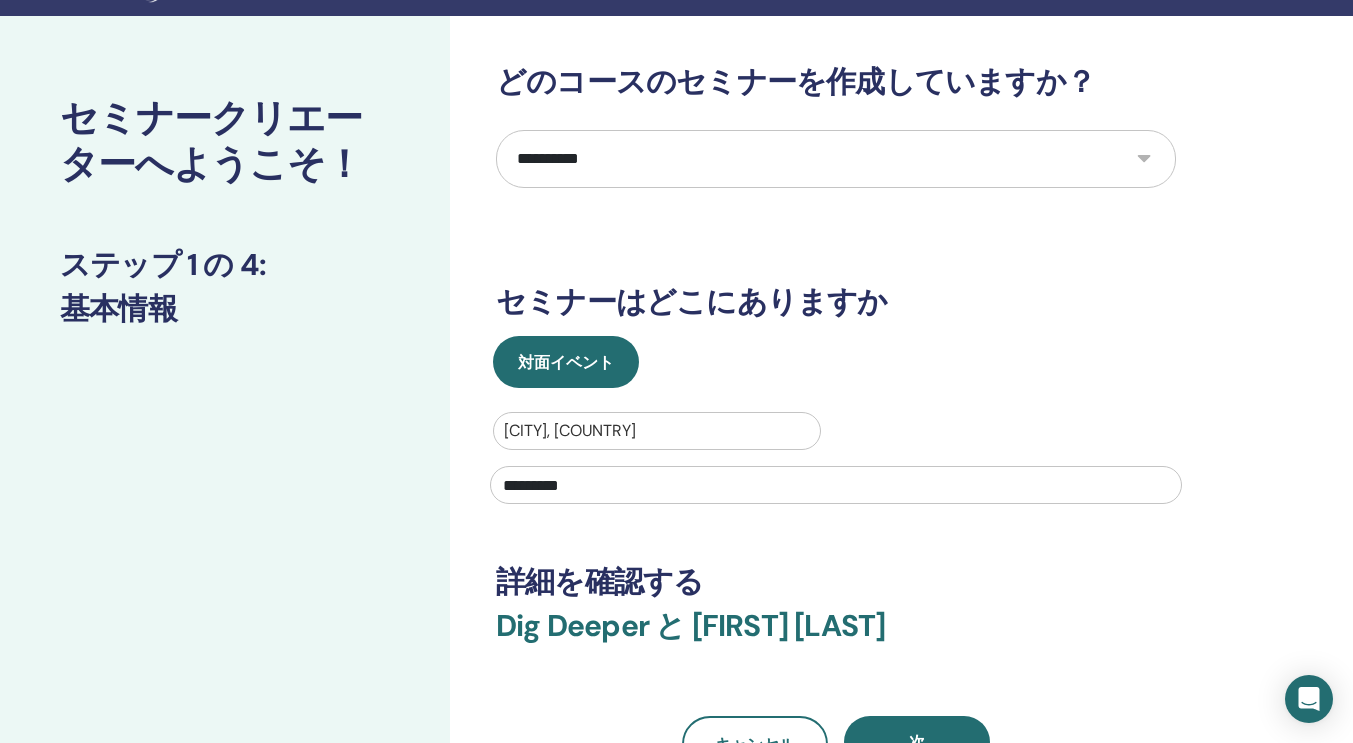 type on "********" 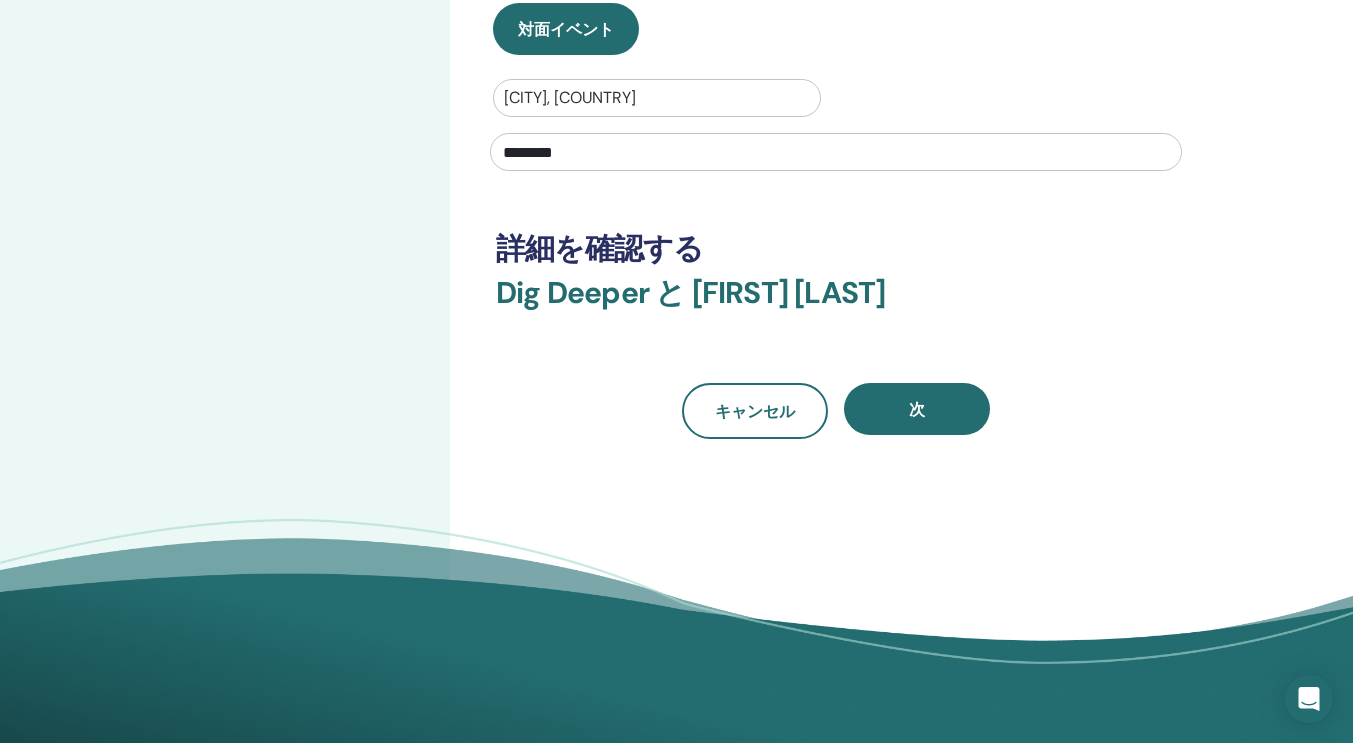 scroll, scrollTop: 385, scrollLeft: 0, axis: vertical 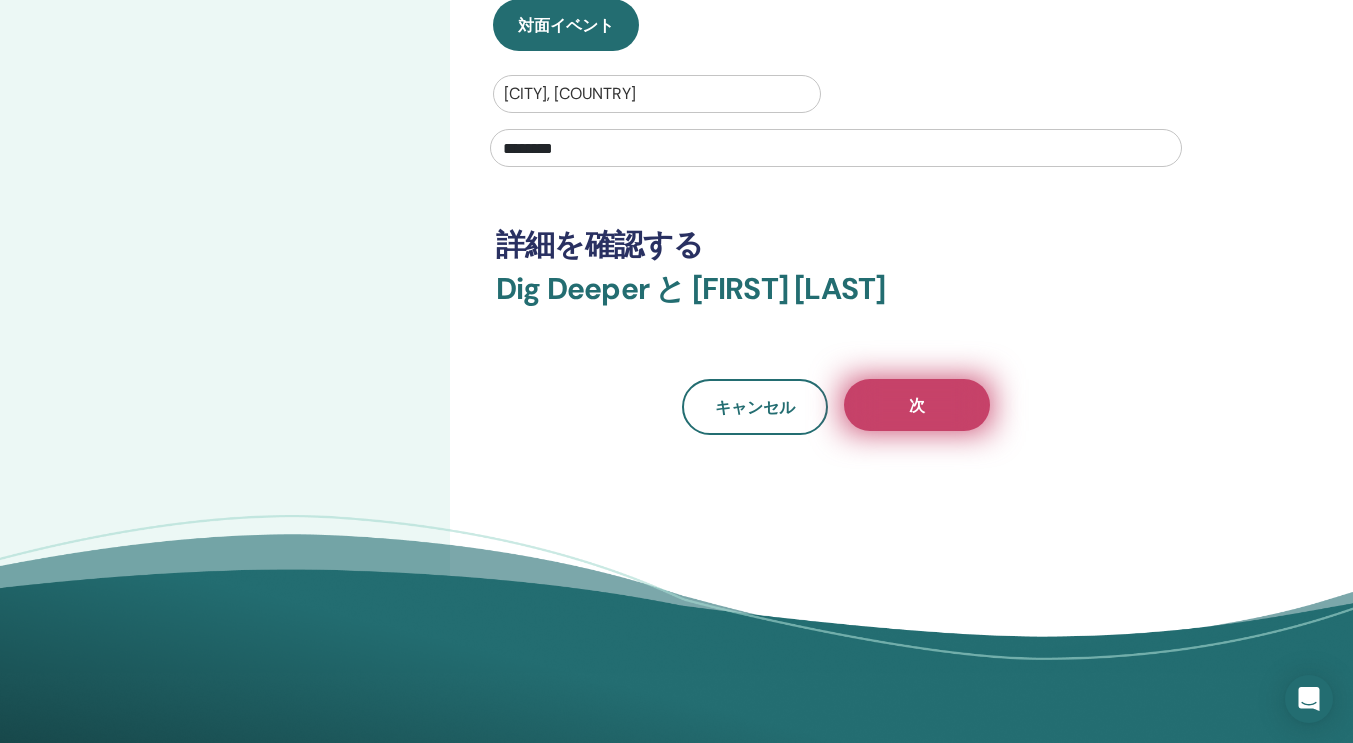 click on "次" at bounding box center (917, 405) 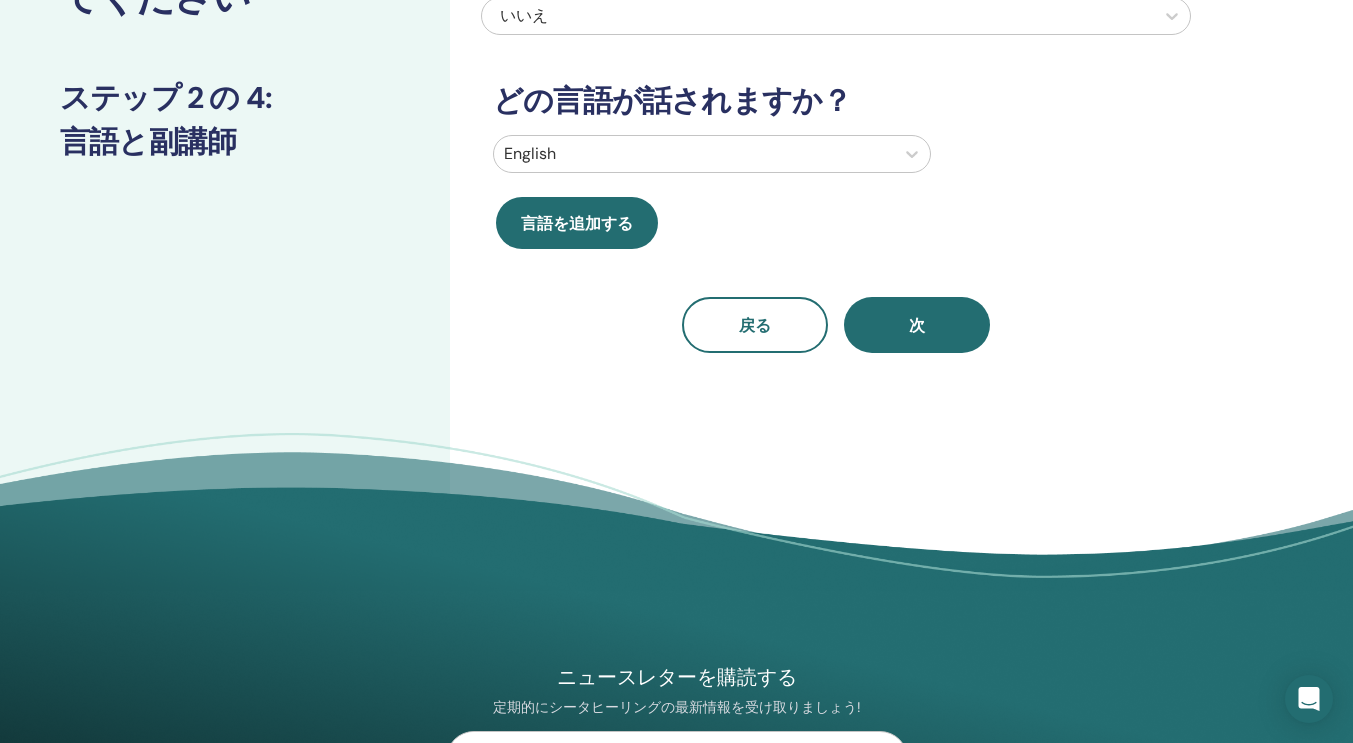 scroll, scrollTop: 185, scrollLeft: 0, axis: vertical 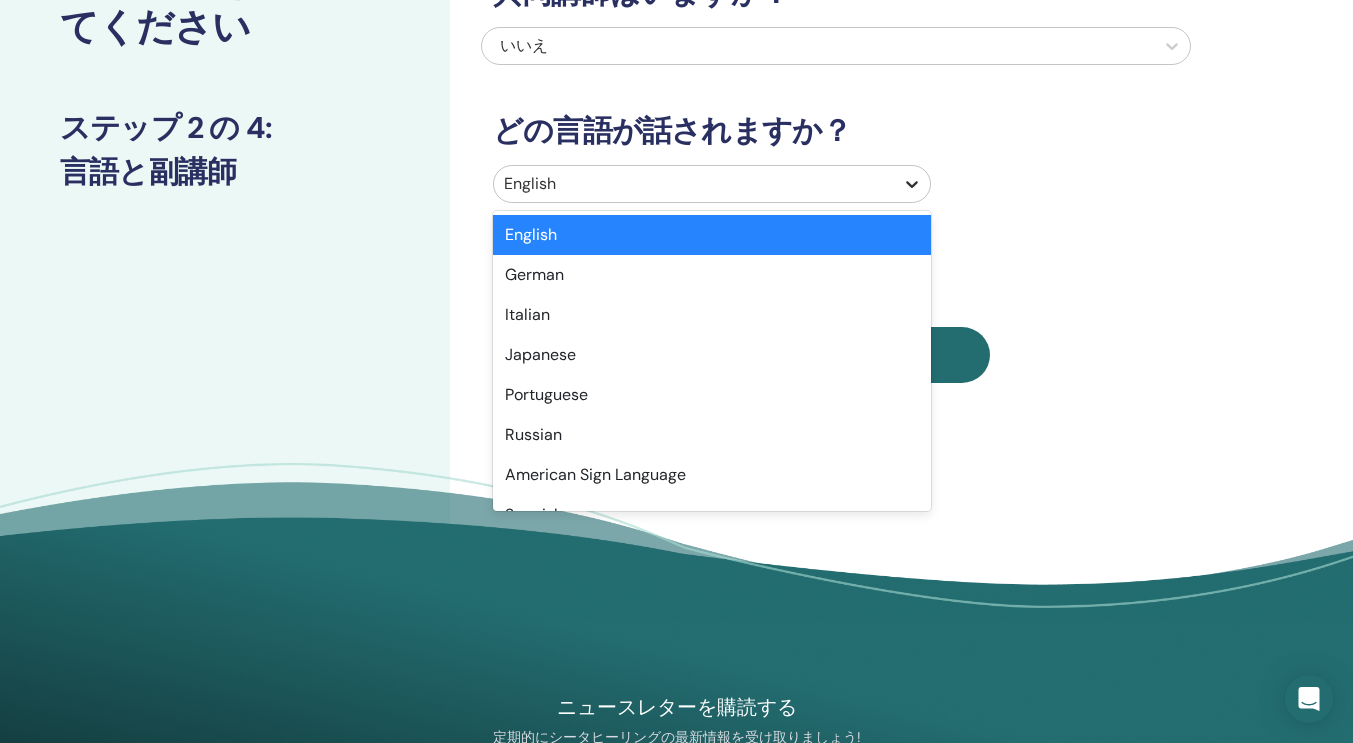 click 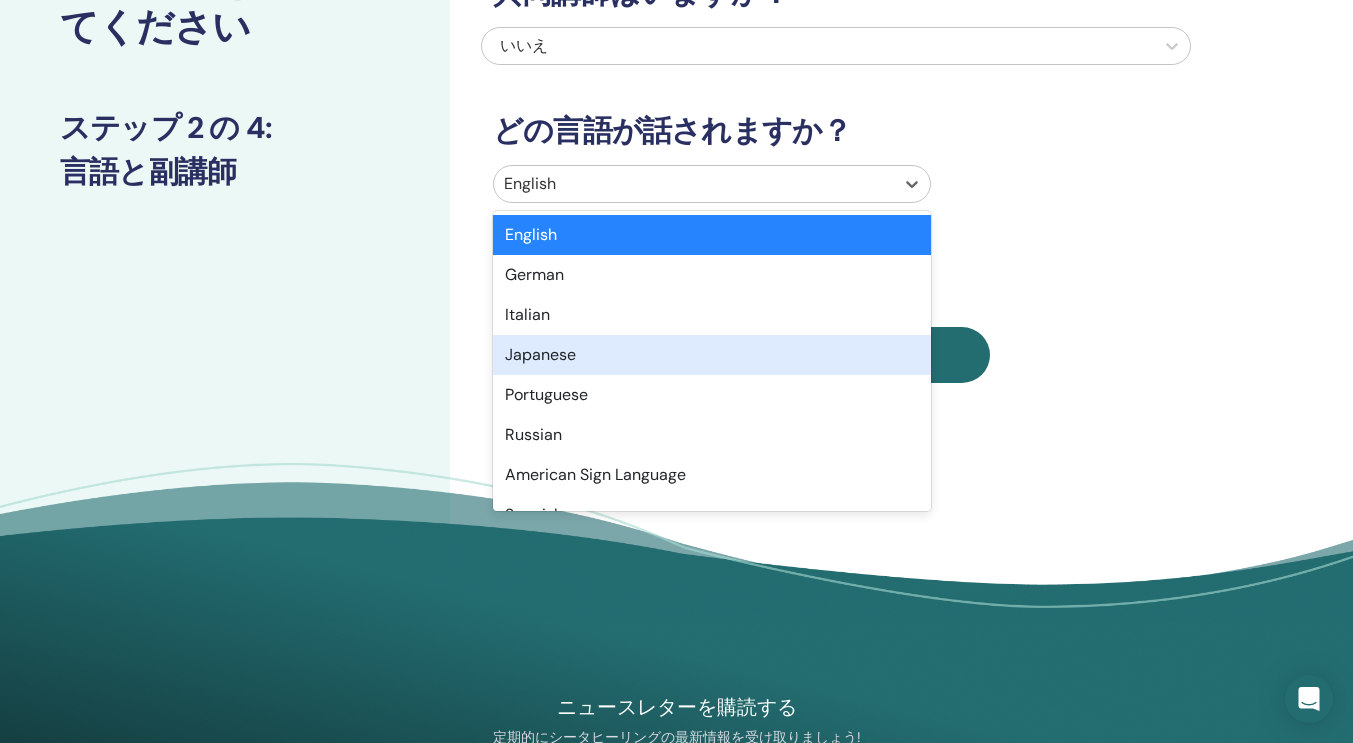 click on "Japanese" at bounding box center [712, 355] 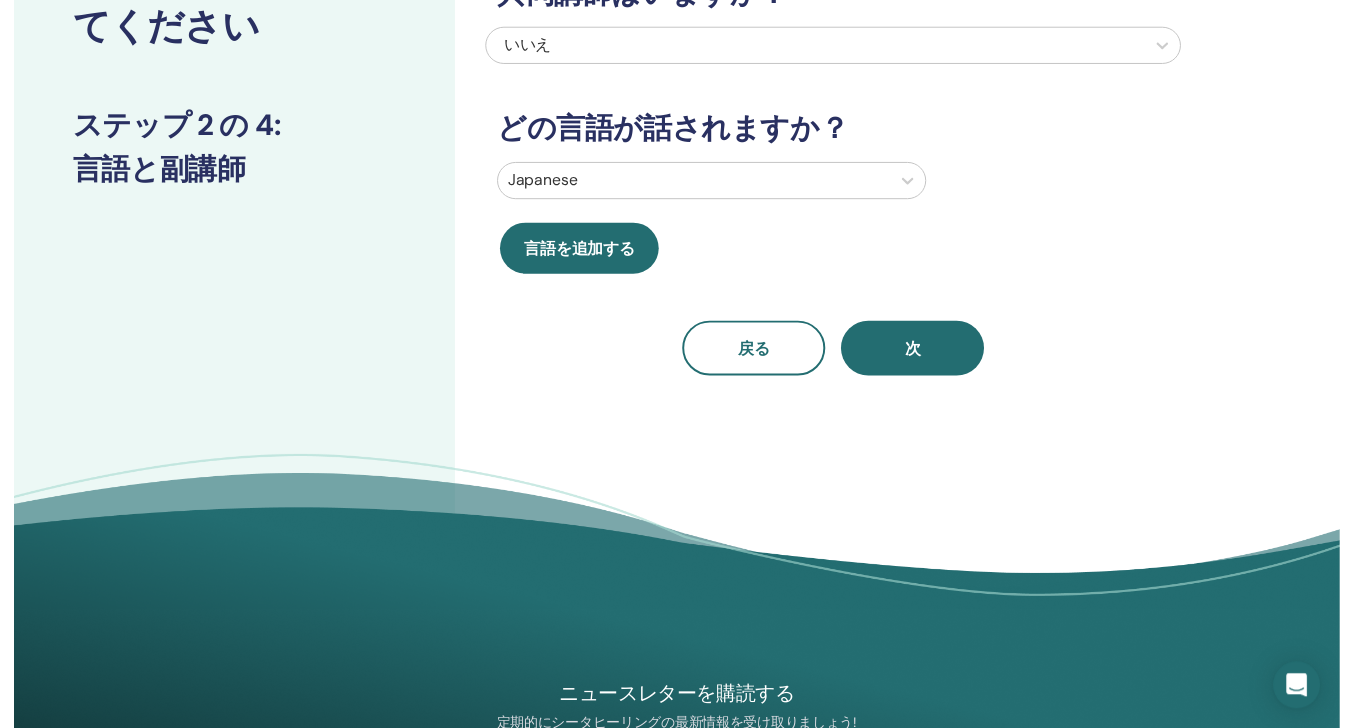 scroll, scrollTop: 0, scrollLeft: 0, axis: both 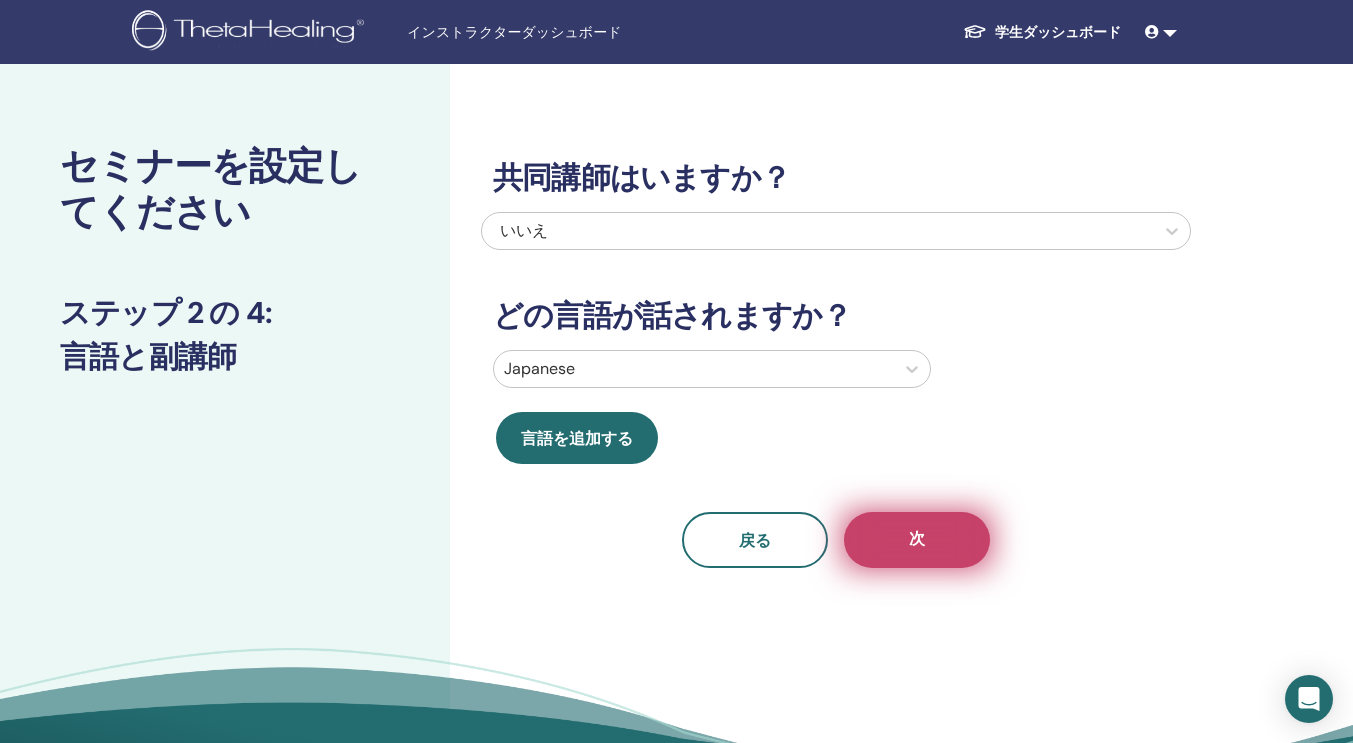 click on "次" at bounding box center [917, 540] 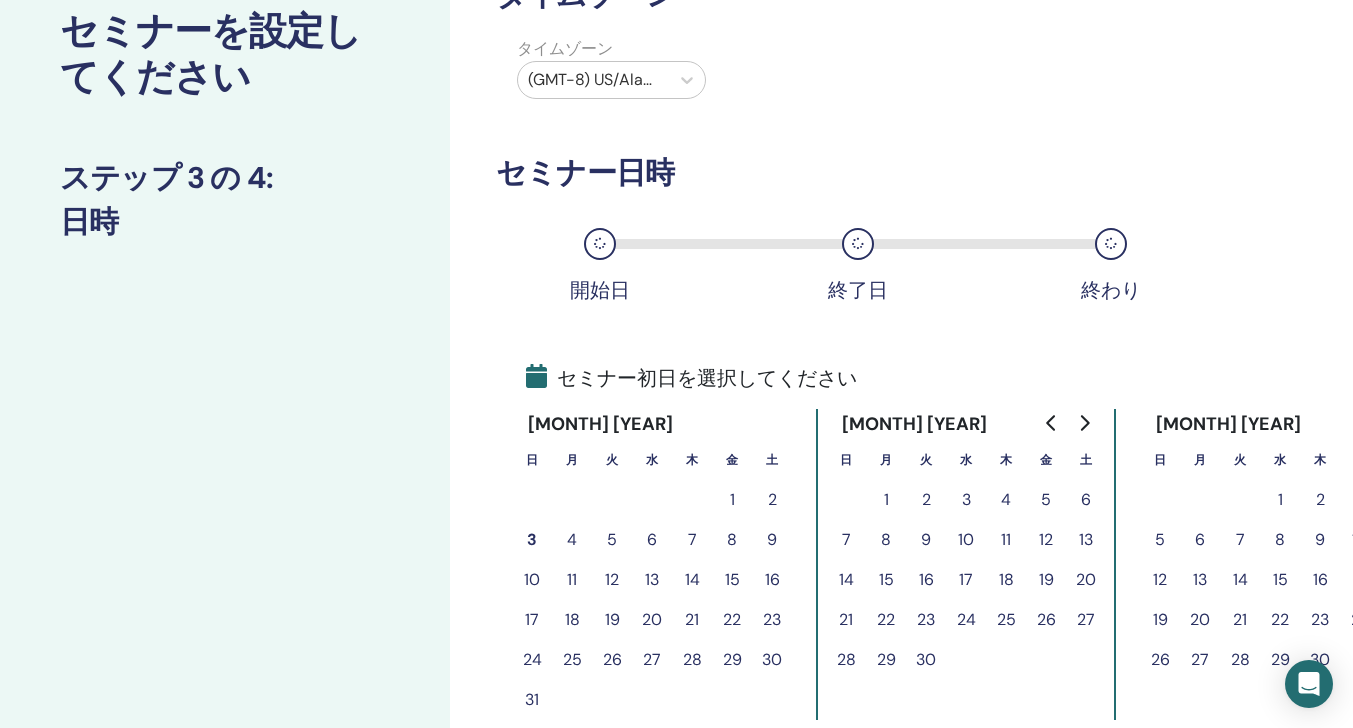 scroll, scrollTop: 158, scrollLeft: 0, axis: vertical 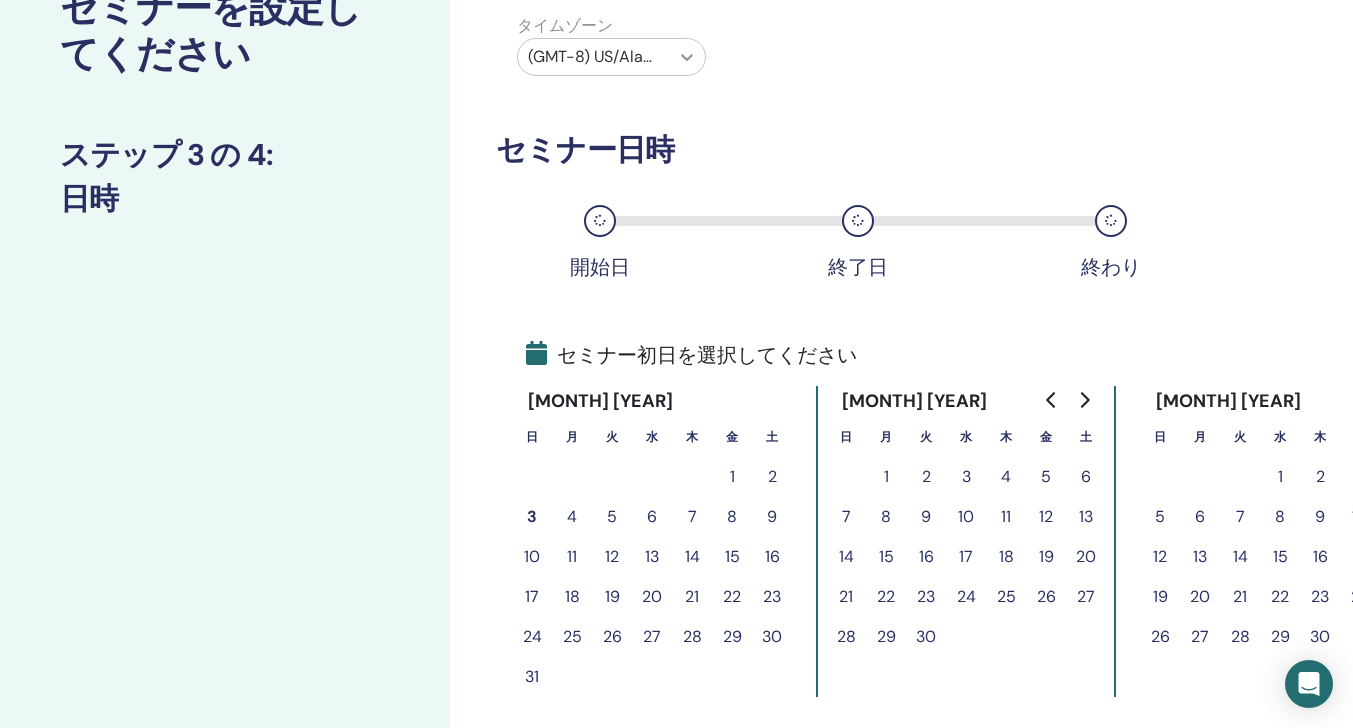 click at bounding box center [687, 57] 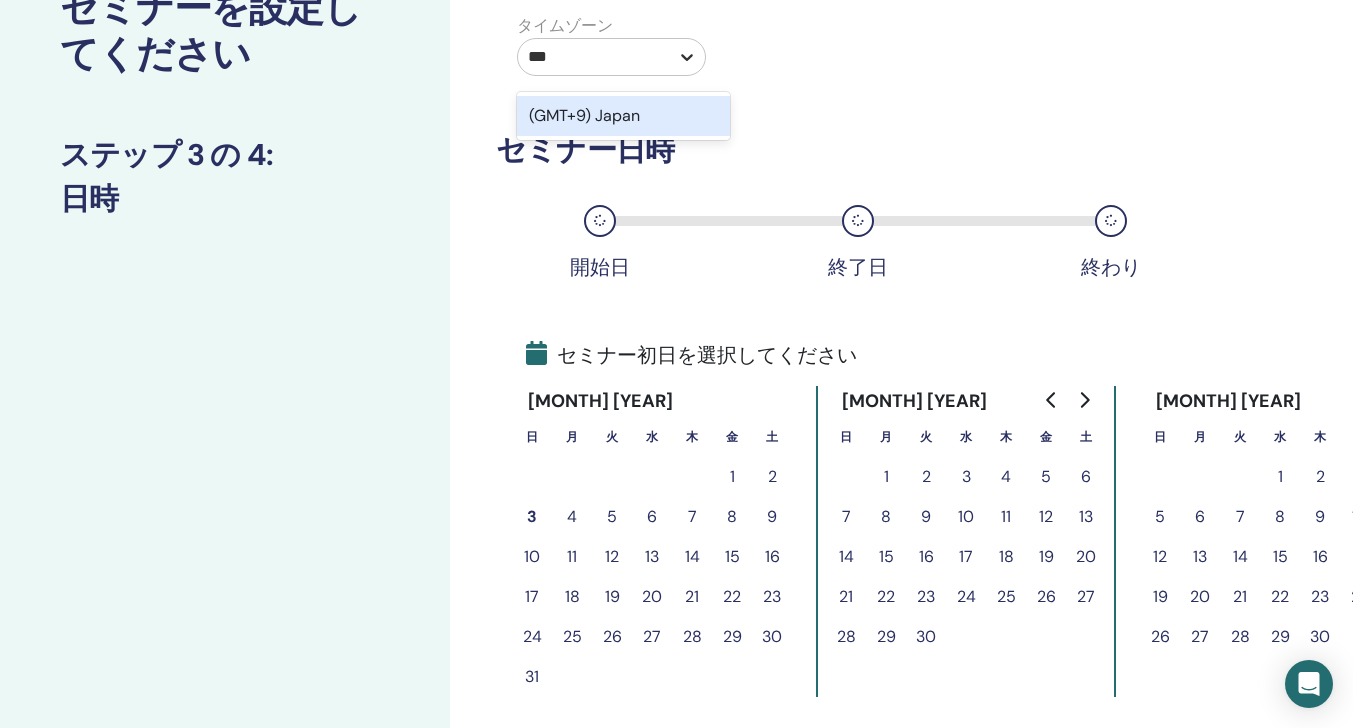 type on "****" 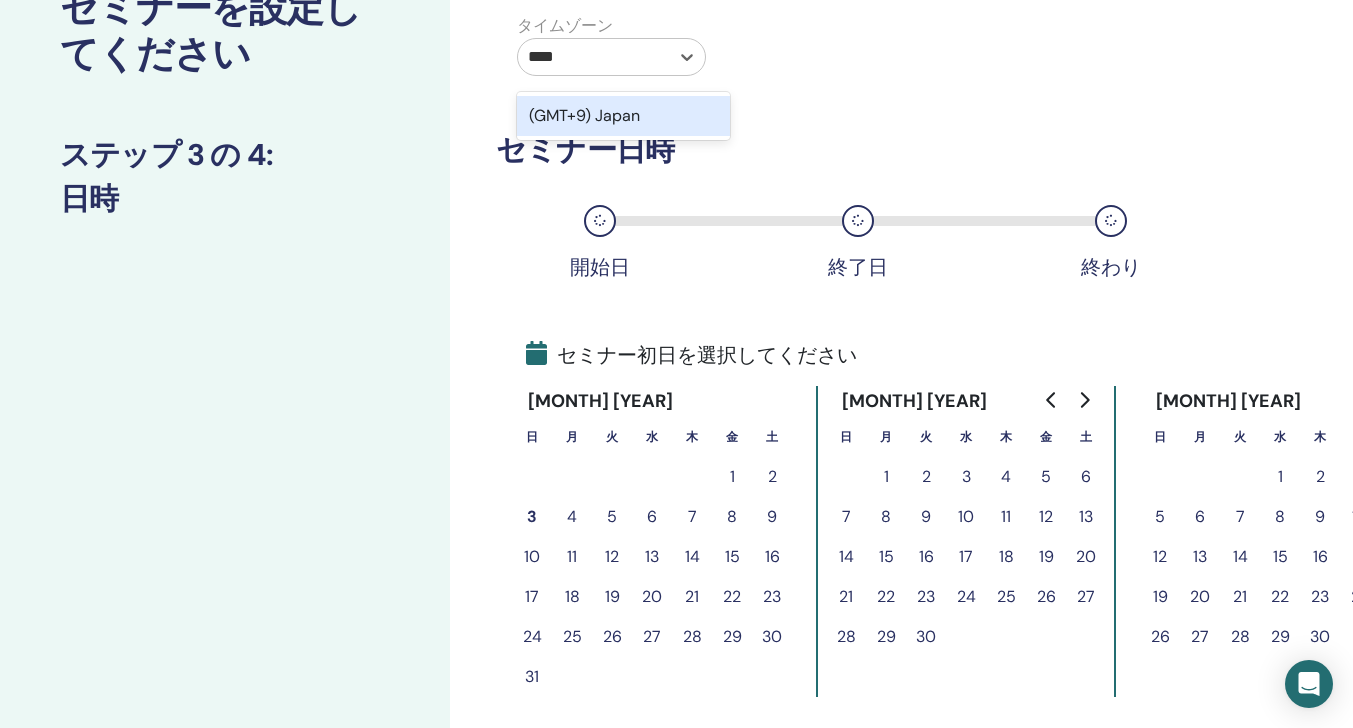 click on "(GMT+9) Japan" at bounding box center (623, 116) 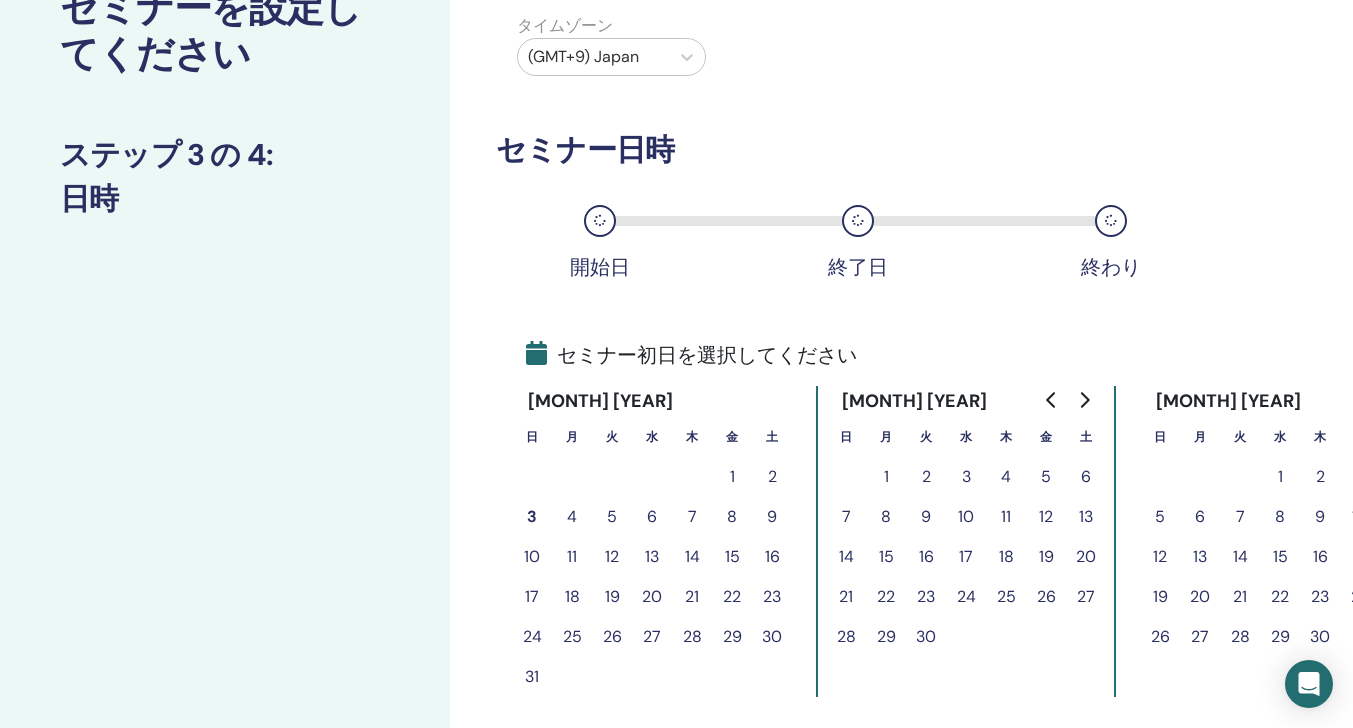 click on "5" at bounding box center (612, 517) 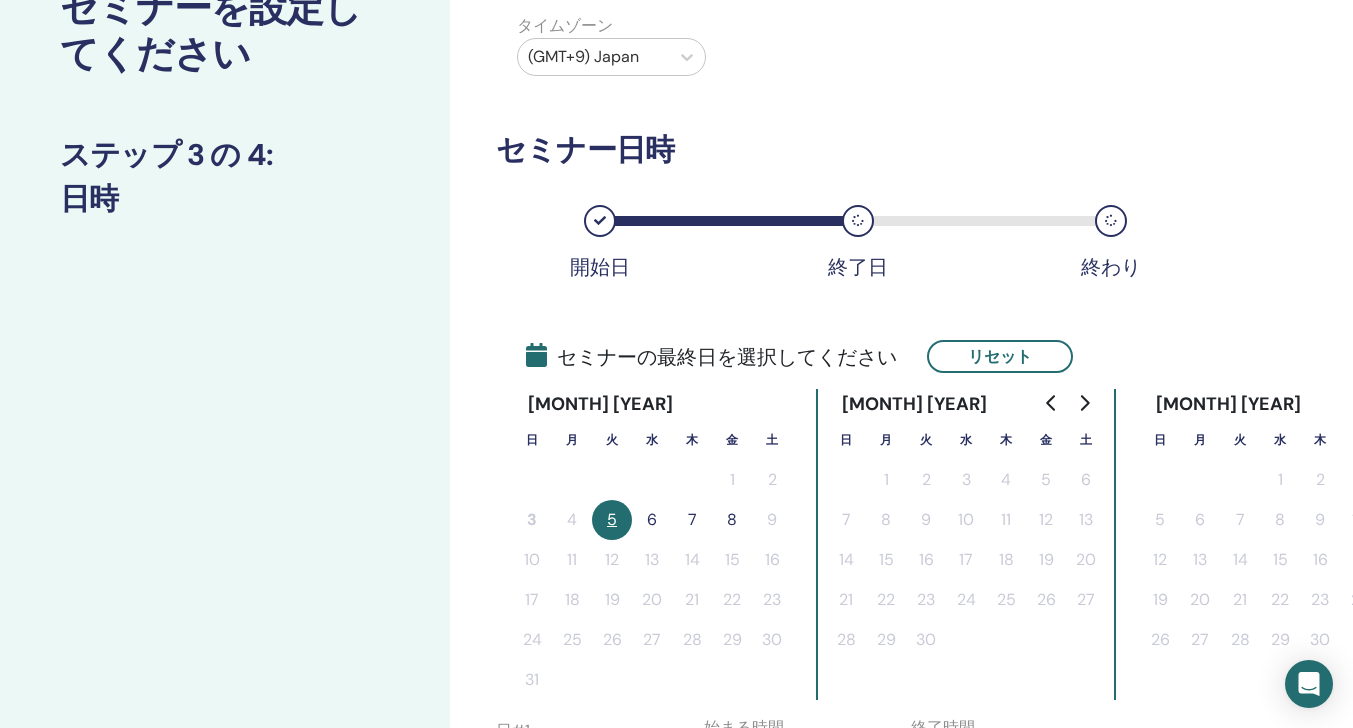 click on "6" at bounding box center (652, 520) 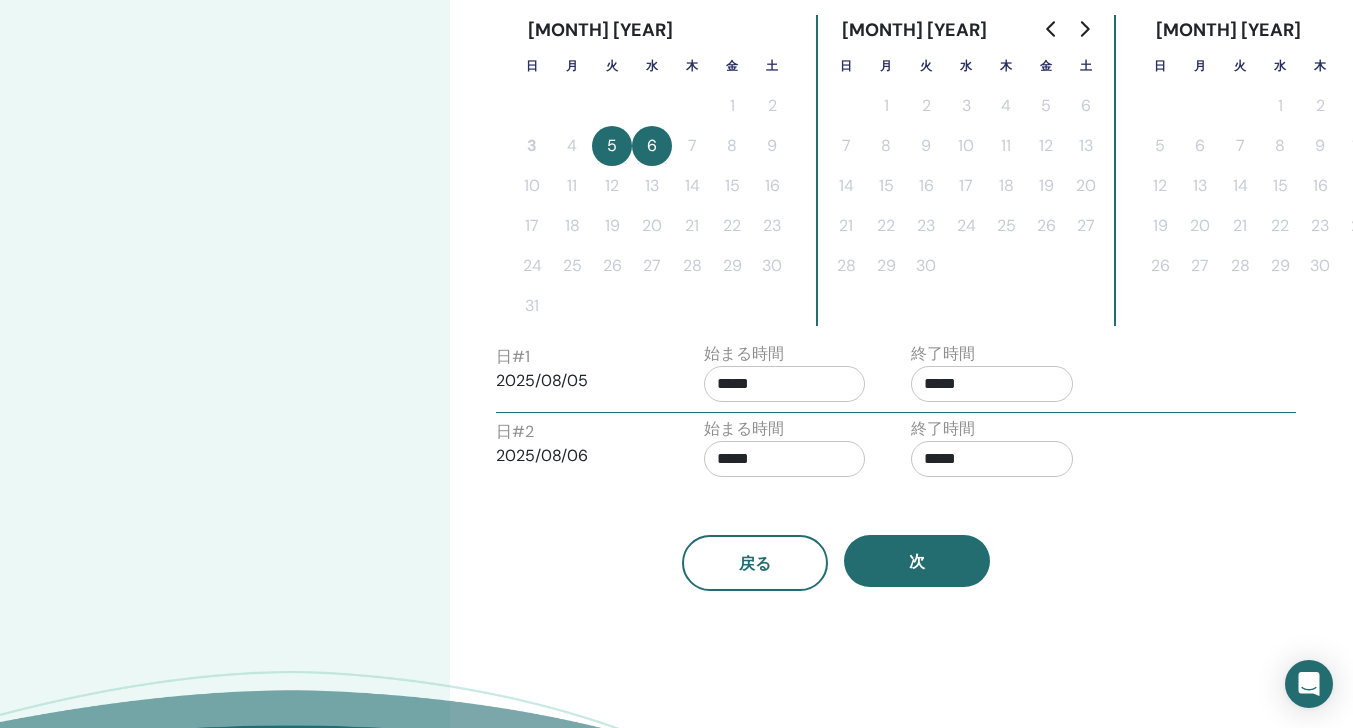 scroll, scrollTop: 586, scrollLeft: 0, axis: vertical 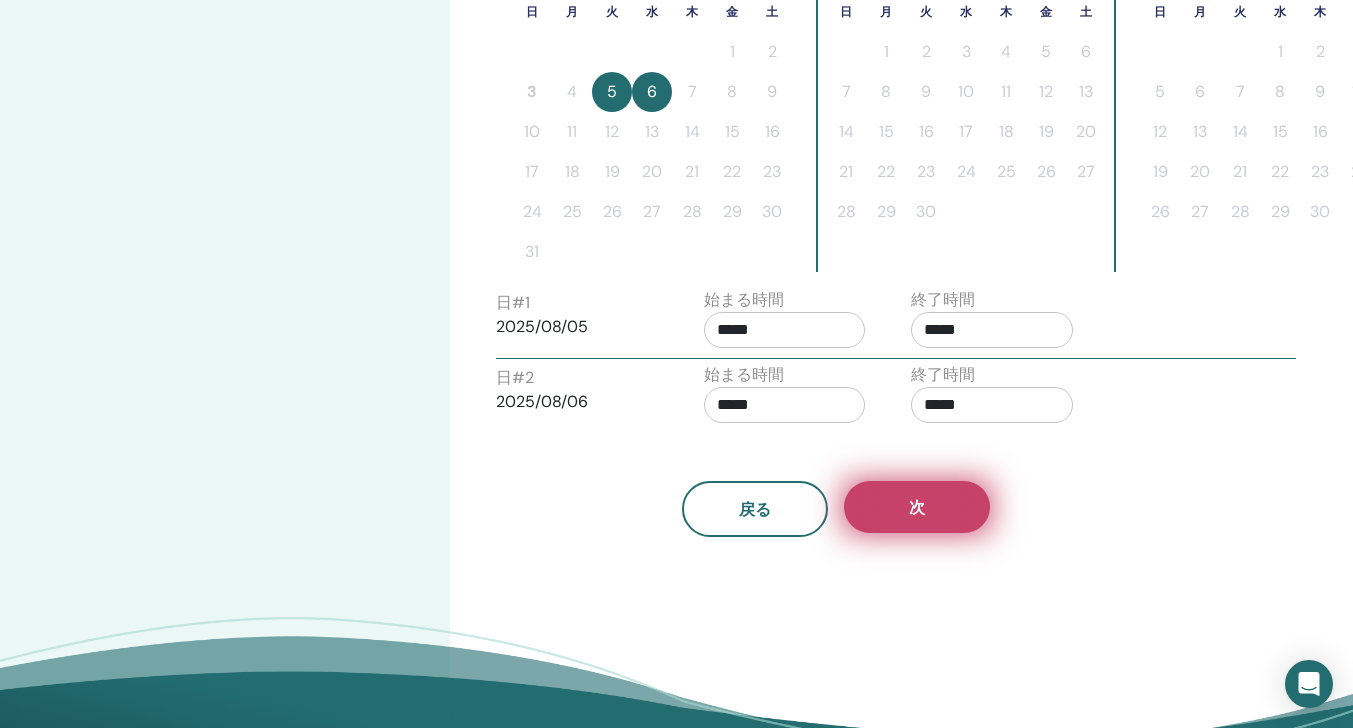 click on "次" at bounding box center [917, 507] 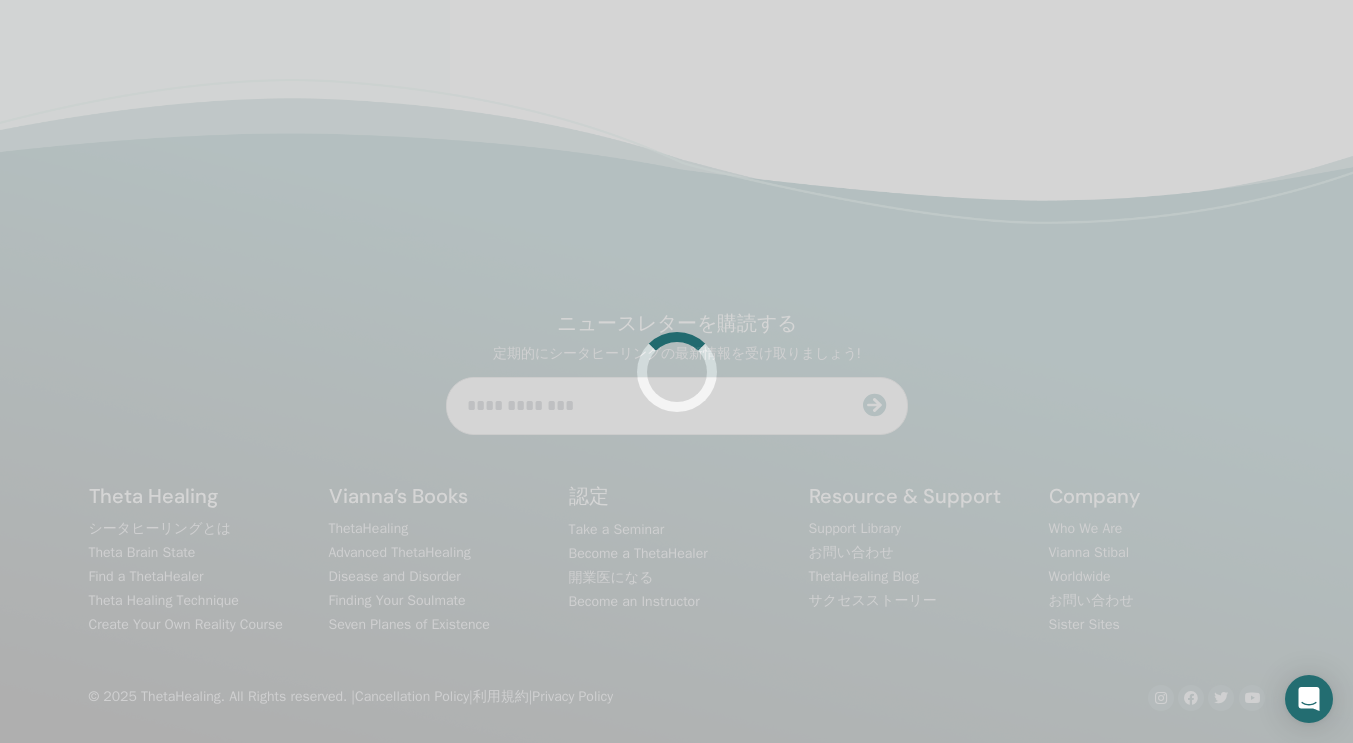 scroll, scrollTop: 586, scrollLeft: 0, axis: vertical 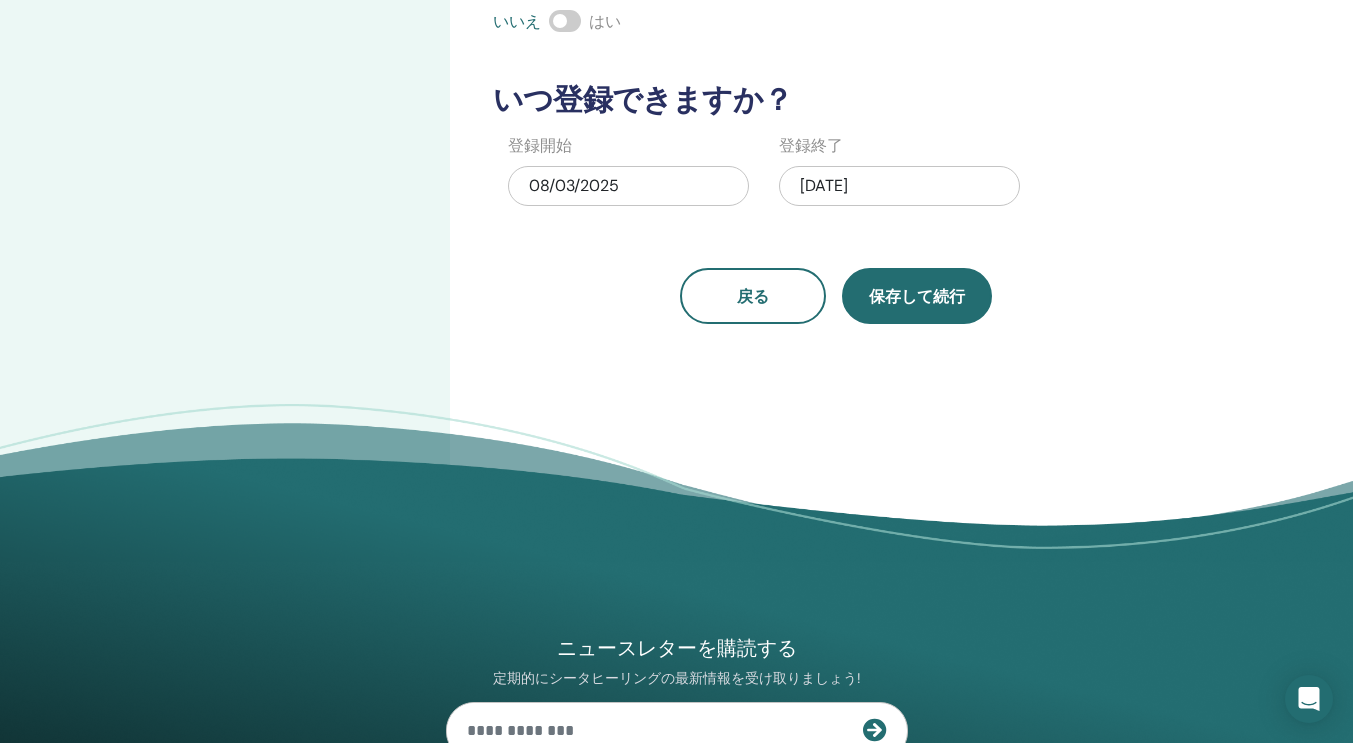 click on "保存して続行" at bounding box center [917, 296] 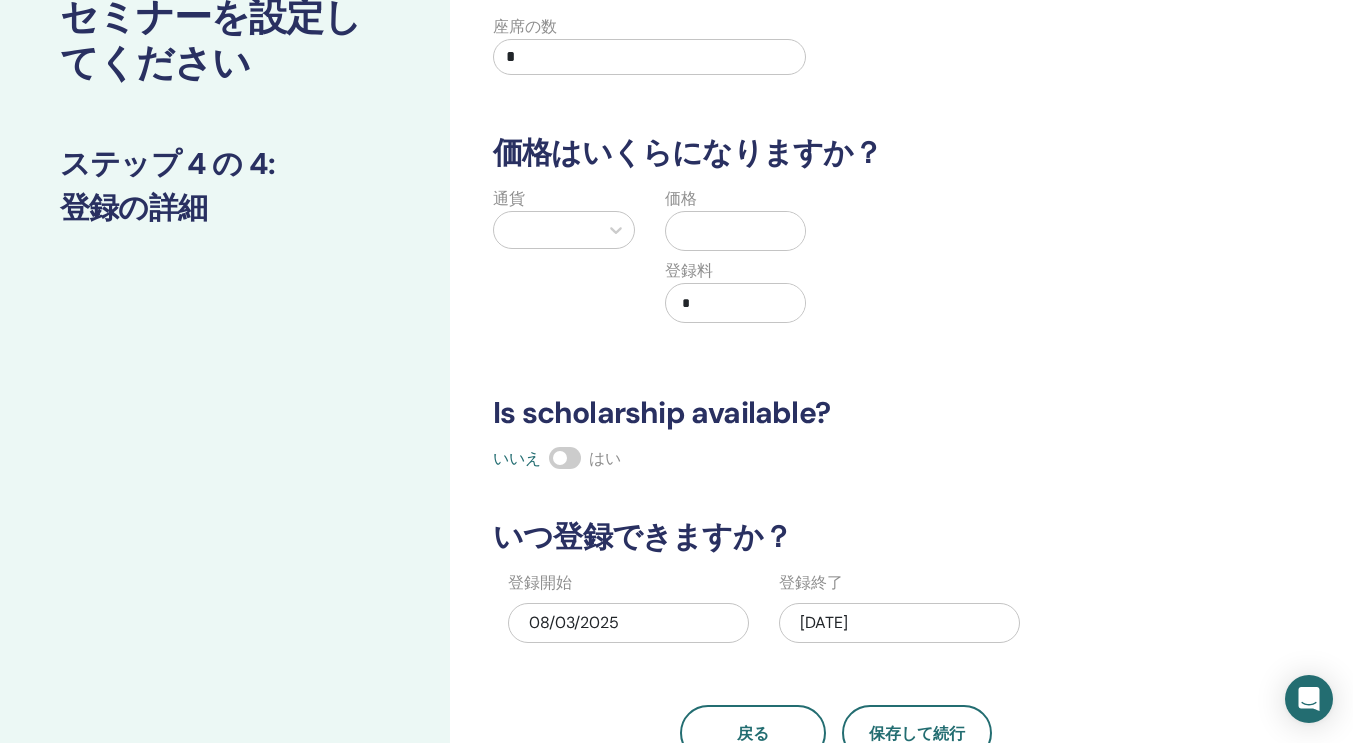 scroll, scrollTop: 0, scrollLeft: 0, axis: both 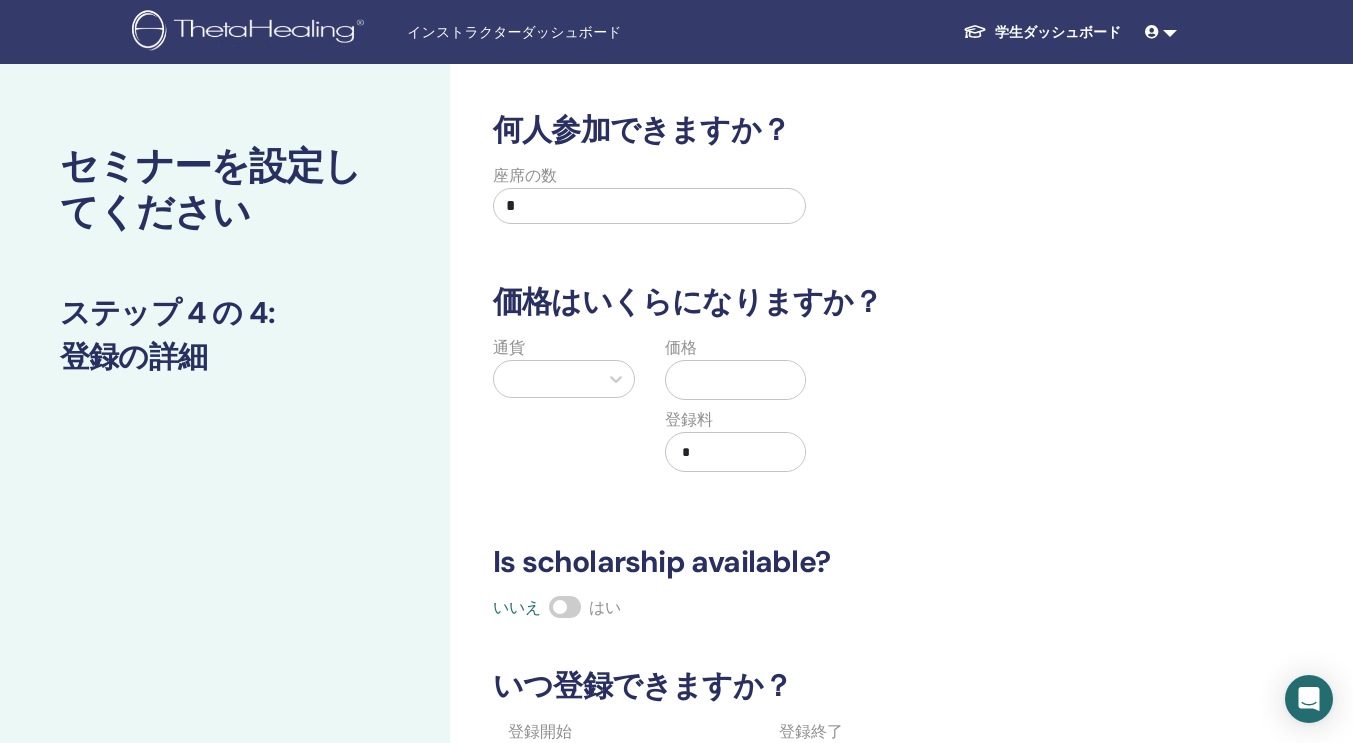 click on "*" at bounding box center [649, 206] 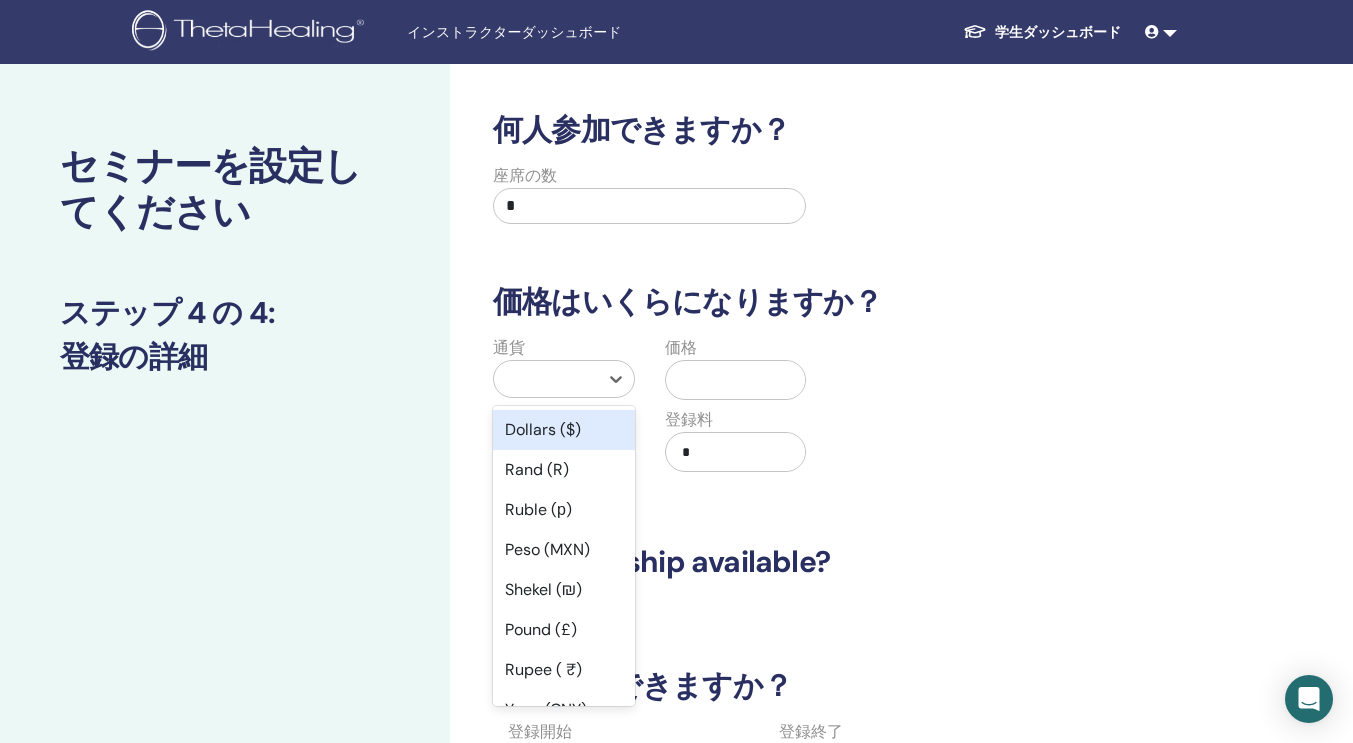 type on "*" 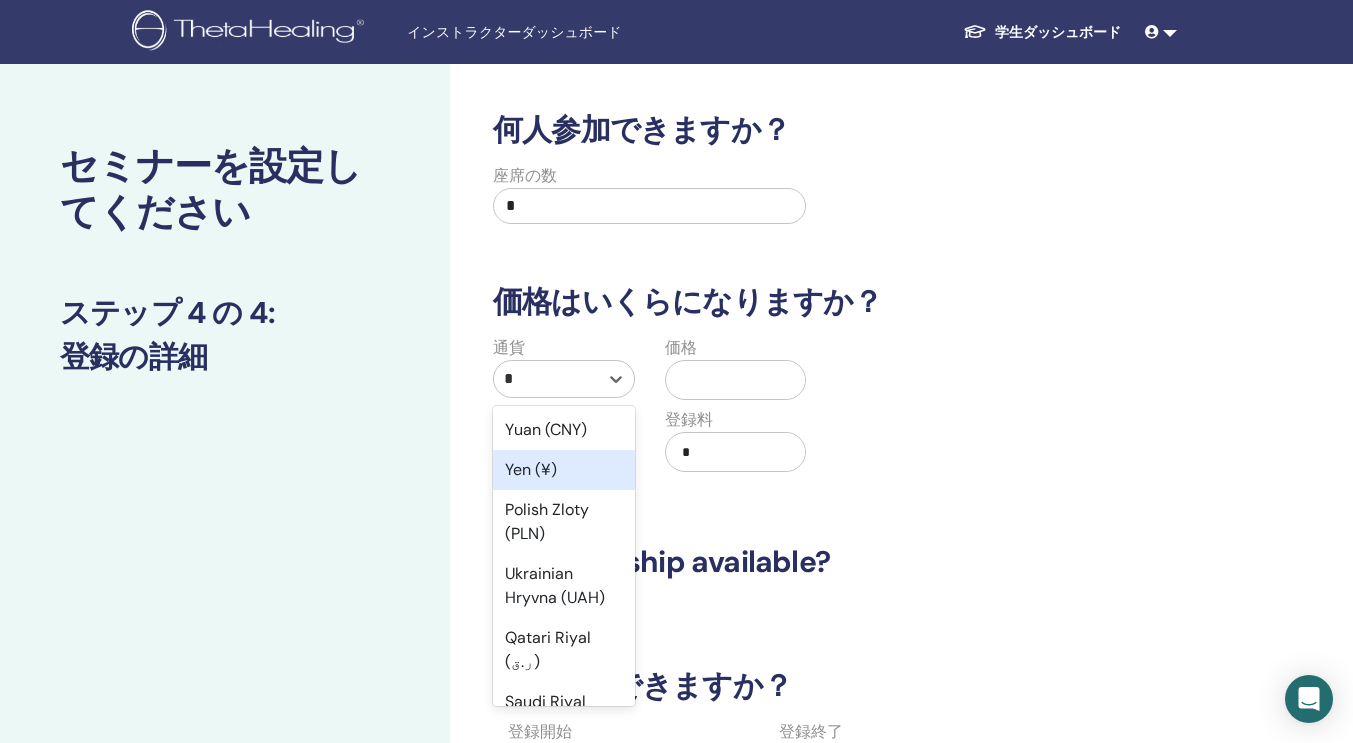 click on "Yen (¥)" at bounding box center [564, 470] 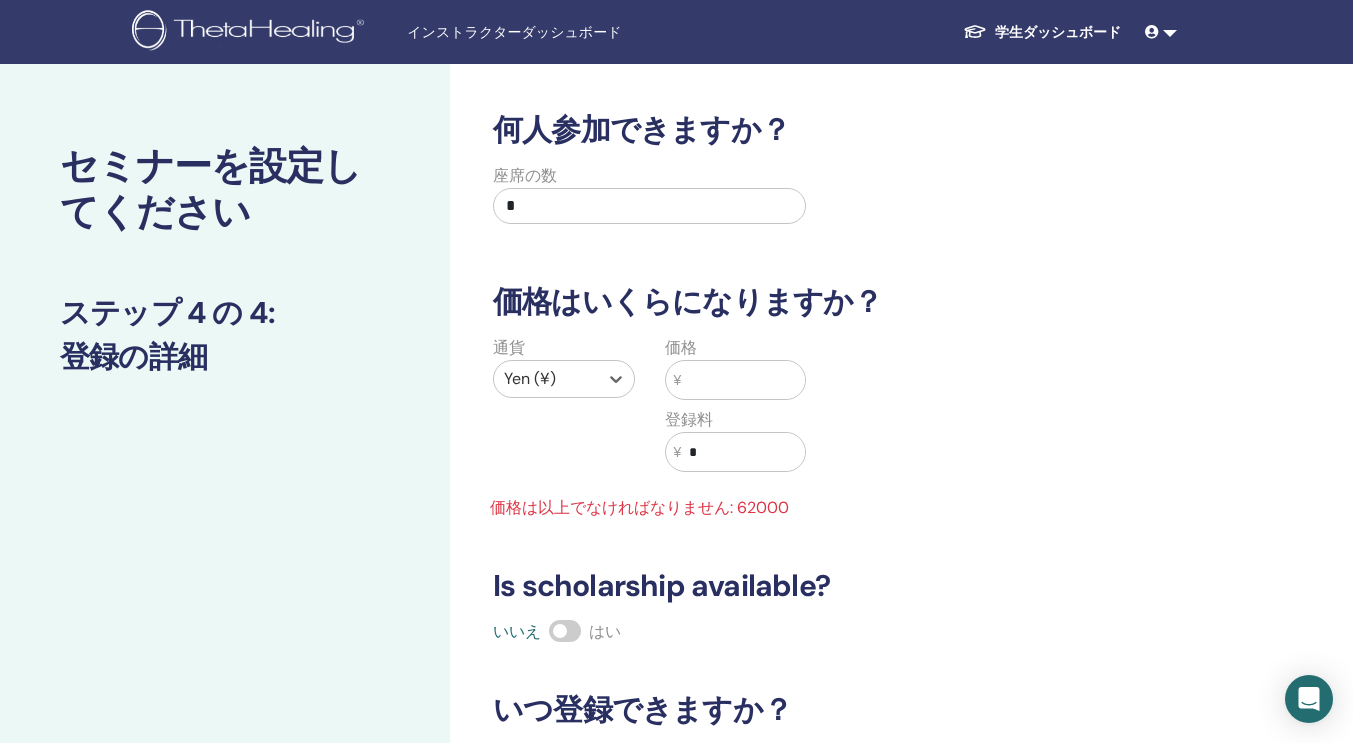 click at bounding box center (743, 380) 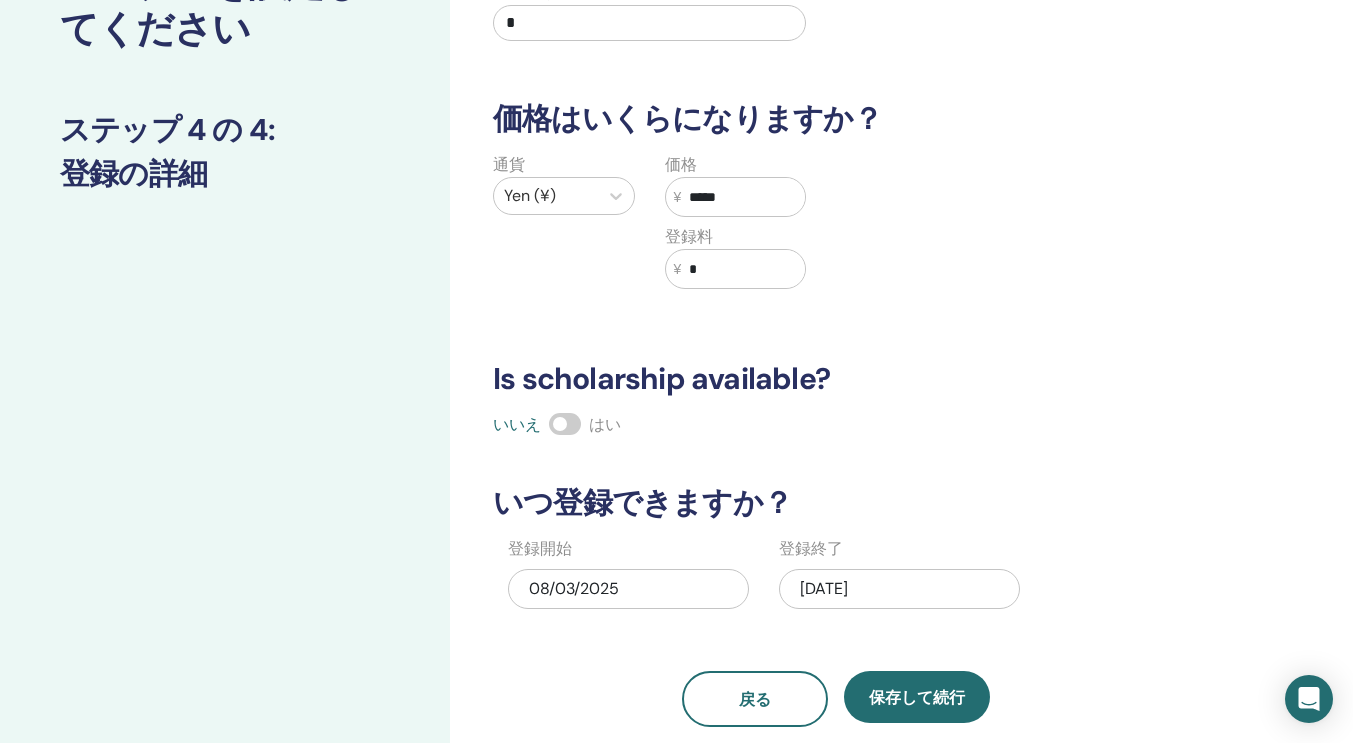 scroll, scrollTop: 216, scrollLeft: 0, axis: vertical 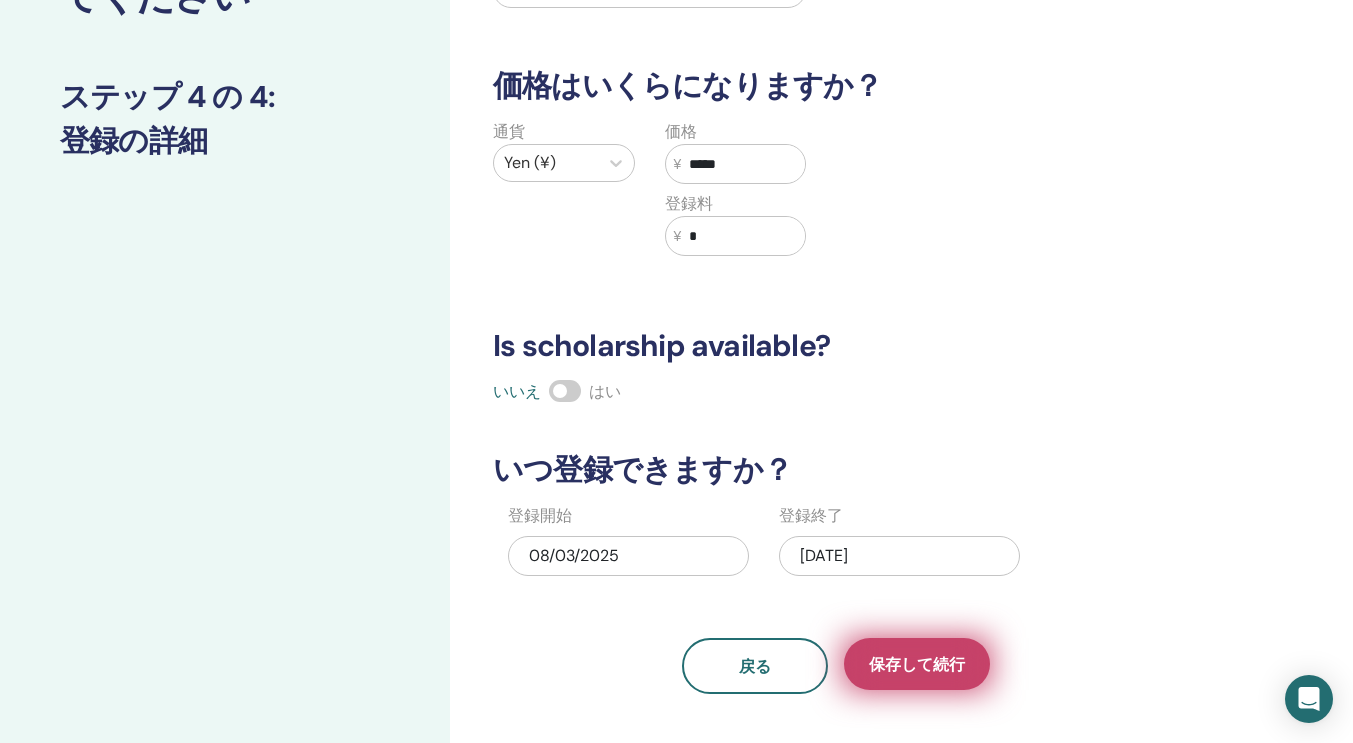type on "*****" 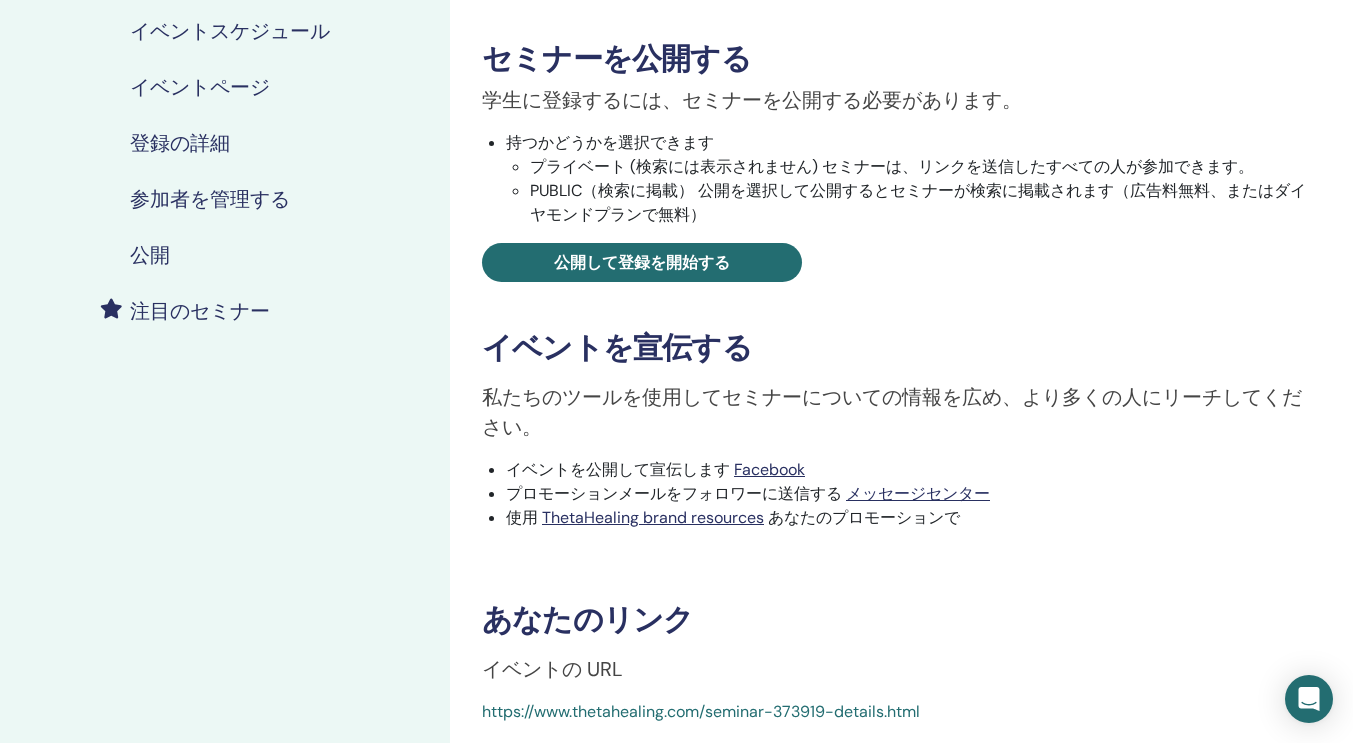 scroll, scrollTop: 325, scrollLeft: 0, axis: vertical 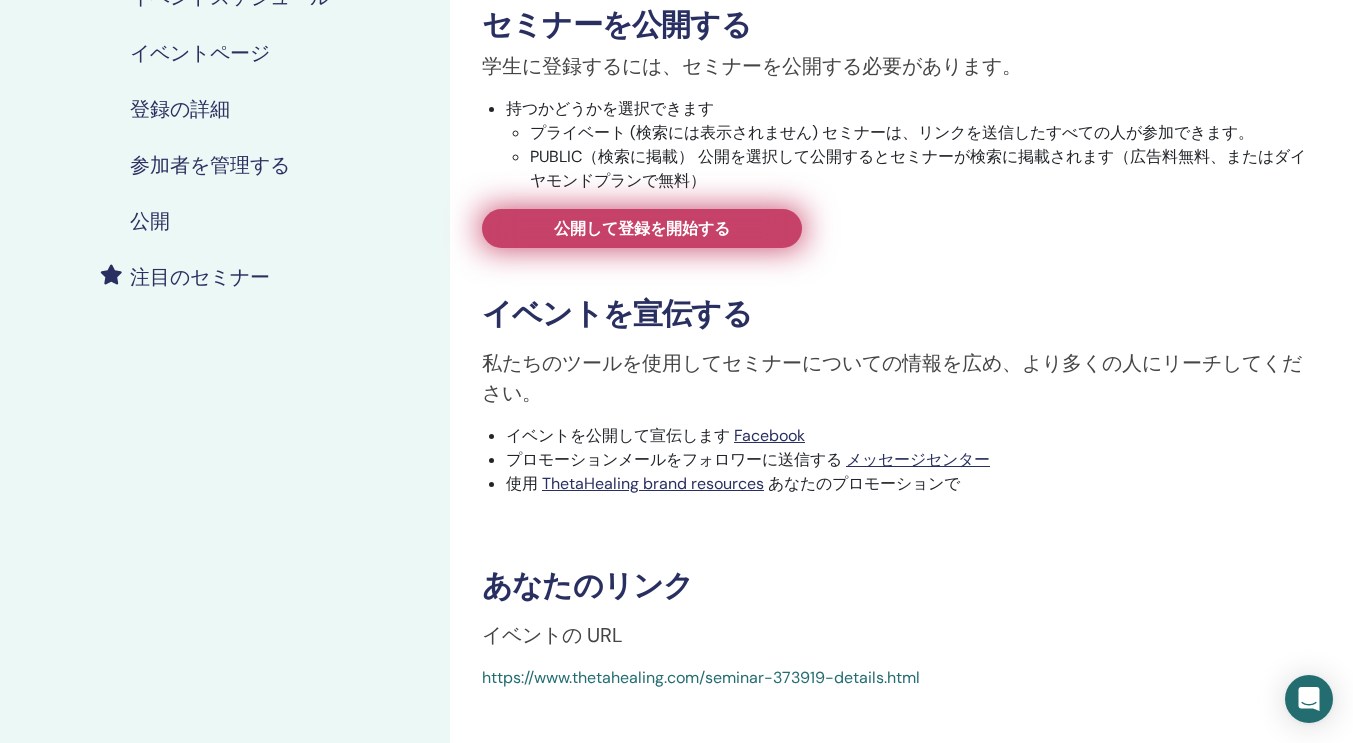 click on "公開して登録を開始する" at bounding box center (642, 228) 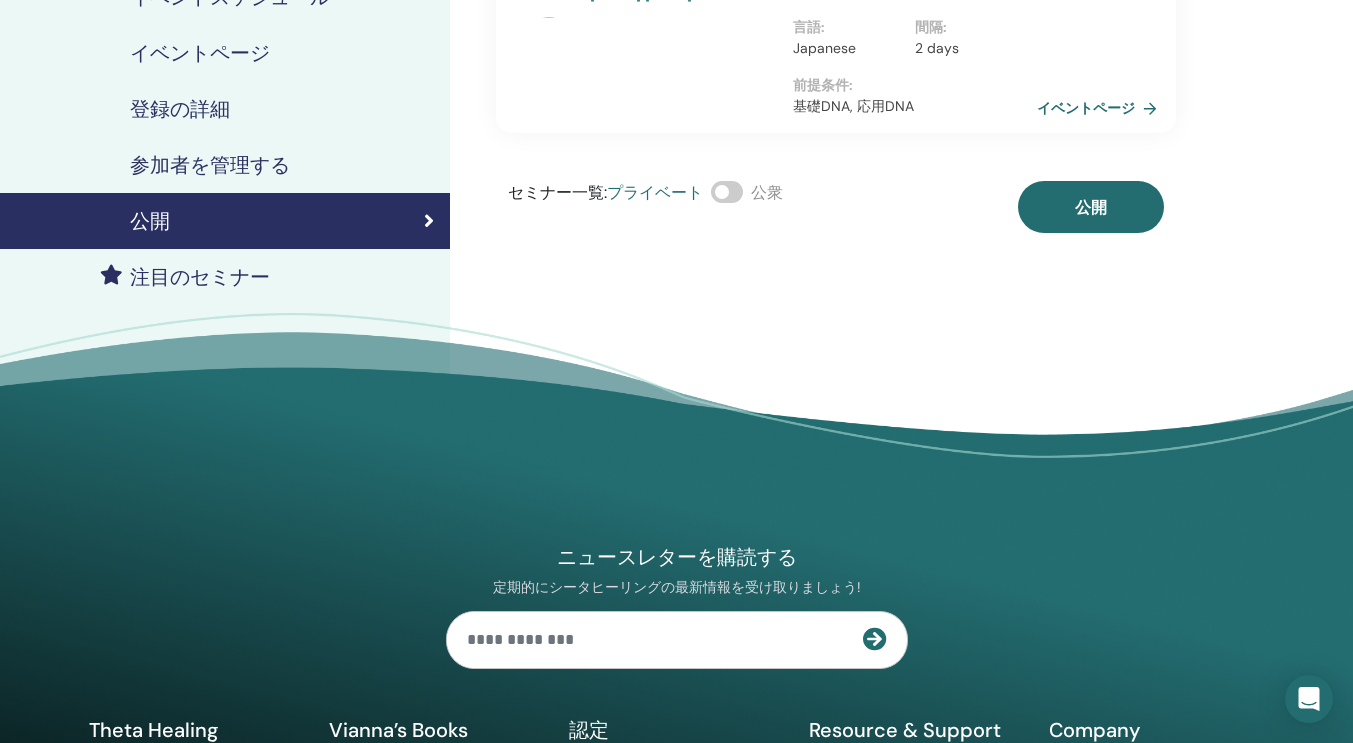 scroll, scrollTop: 453, scrollLeft: 0, axis: vertical 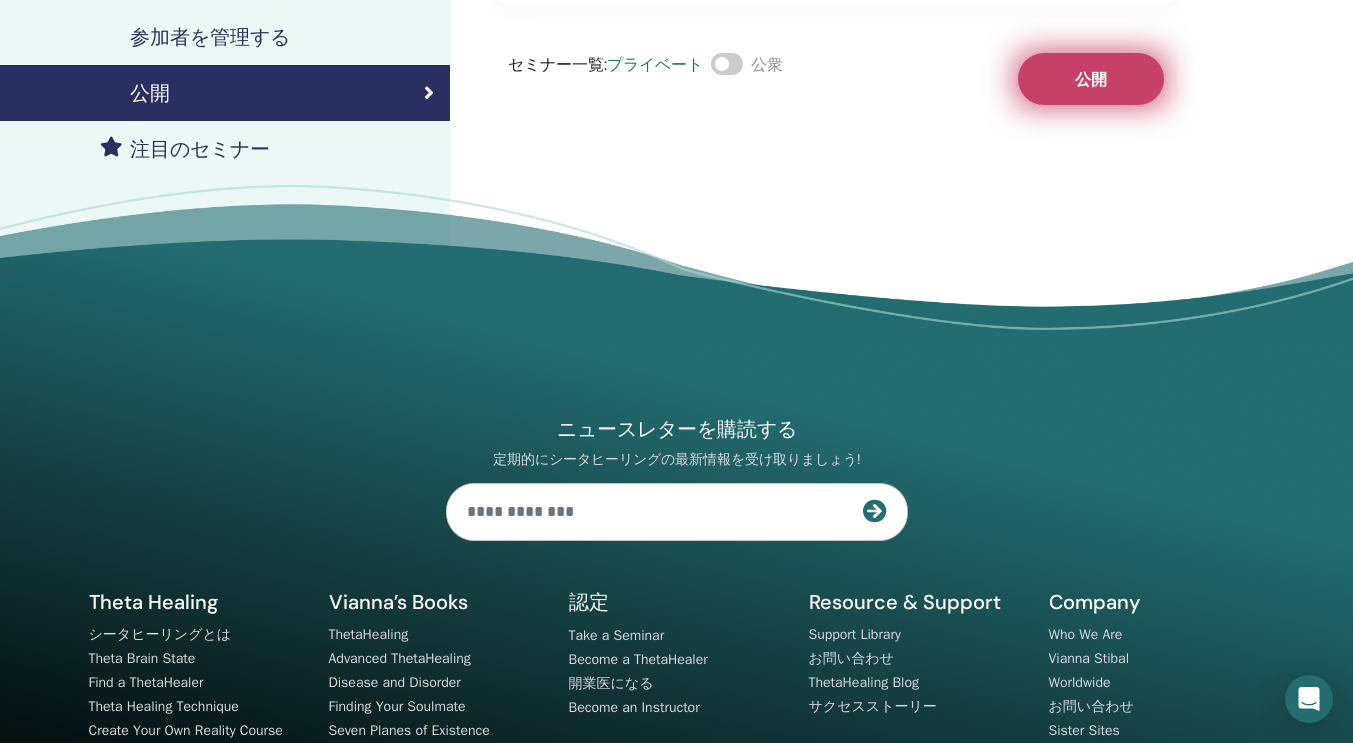 click on "公開" at bounding box center (1091, 79) 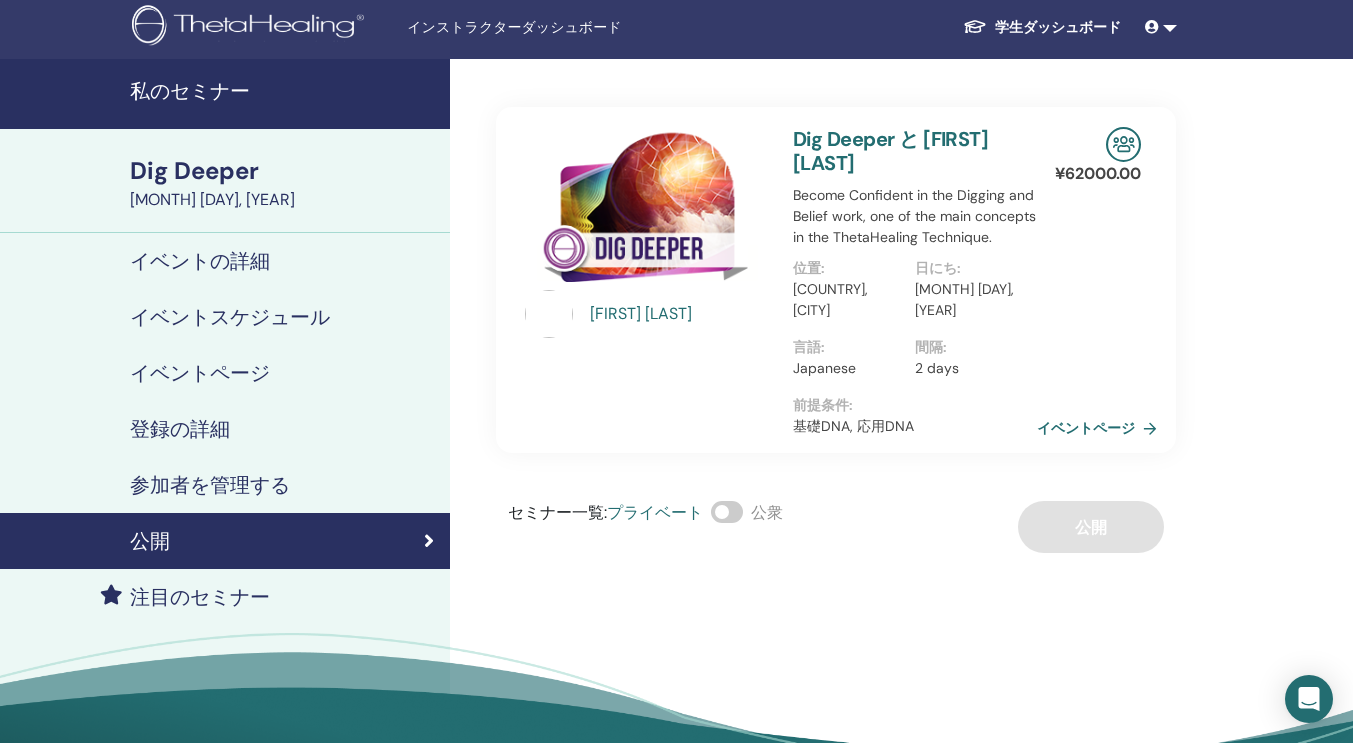 scroll, scrollTop: 0, scrollLeft: 0, axis: both 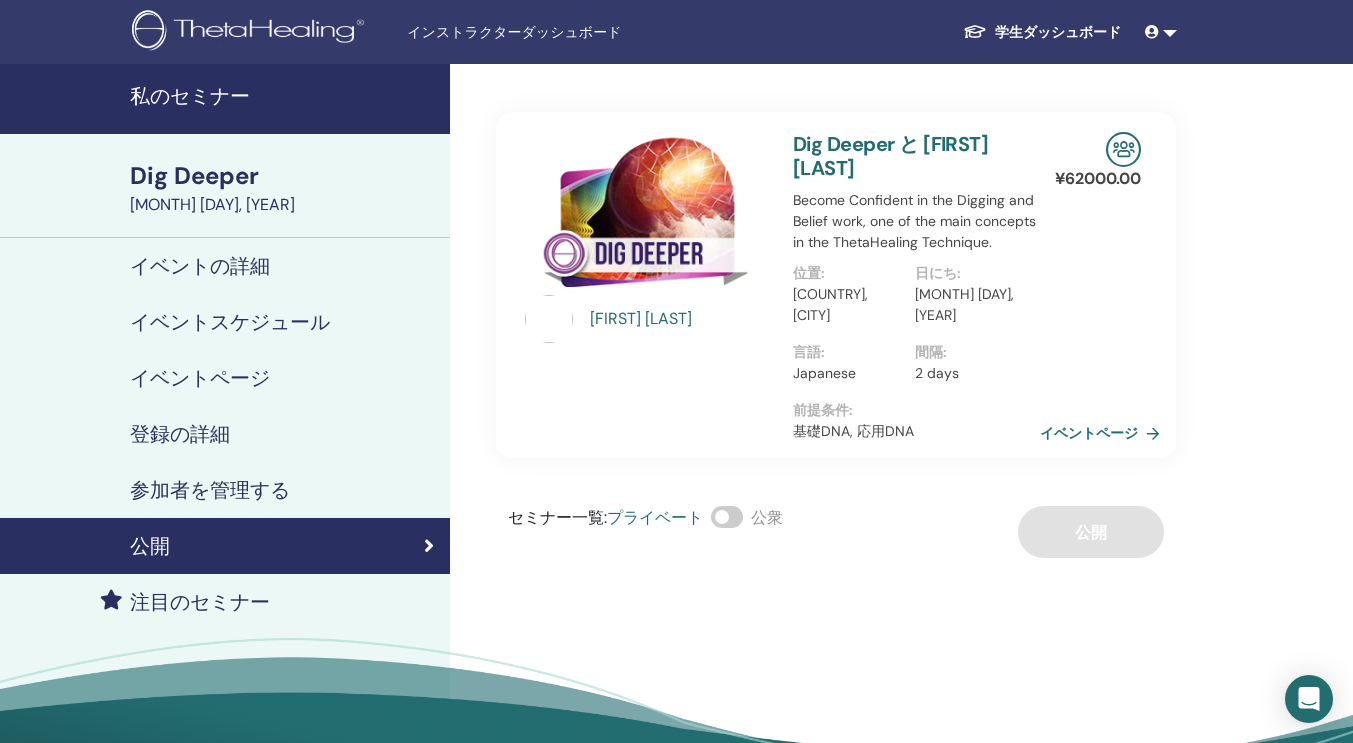 click on "イベントページ" at bounding box center (1104, 433) 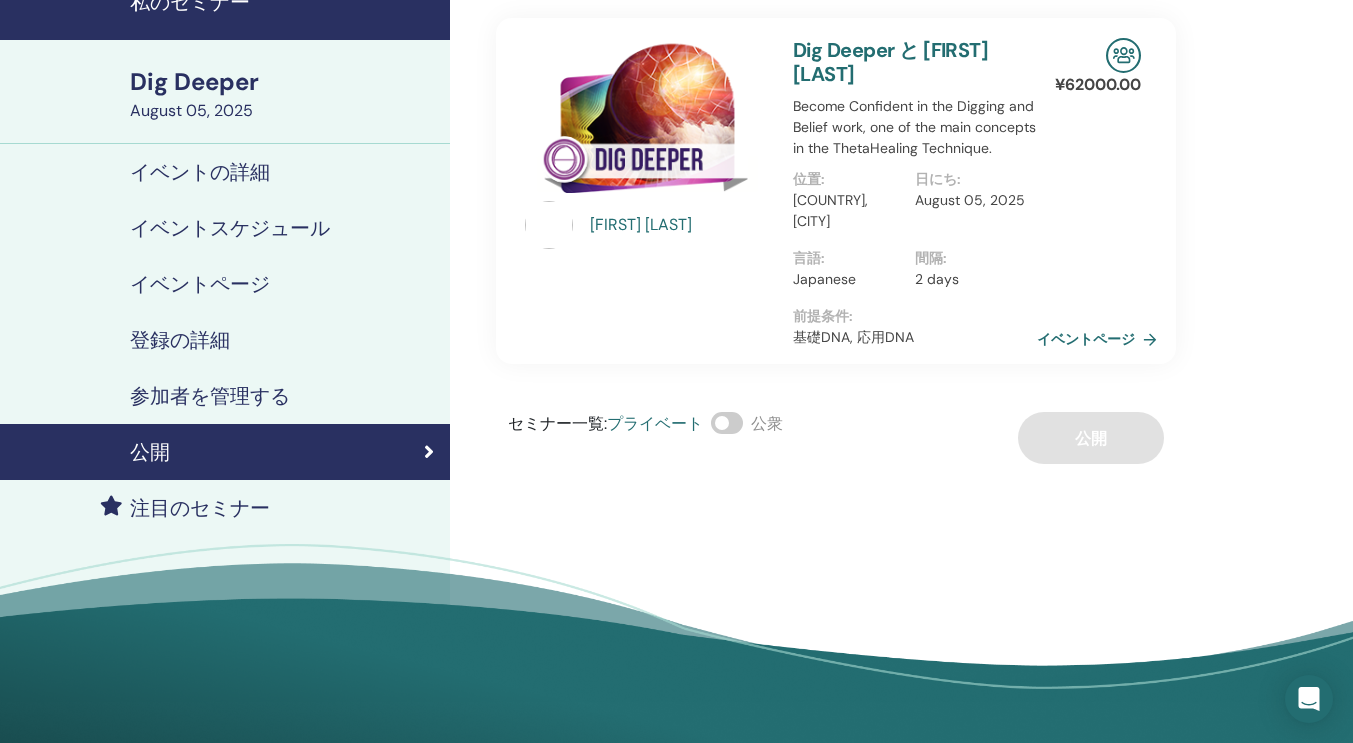 scroll, scrollTop: 92, scrollLeft: 0, axis: vertical 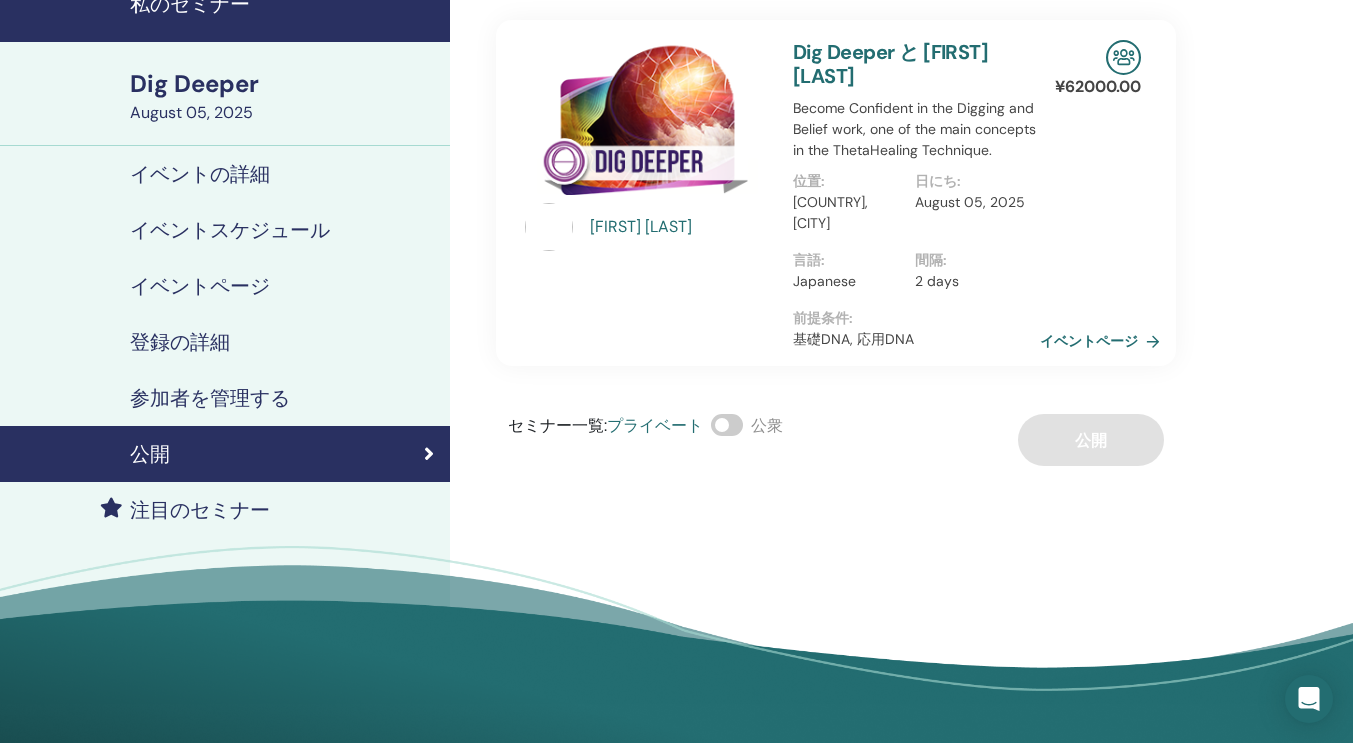 click on "イベントページ" at bounding box center (1104, 341) 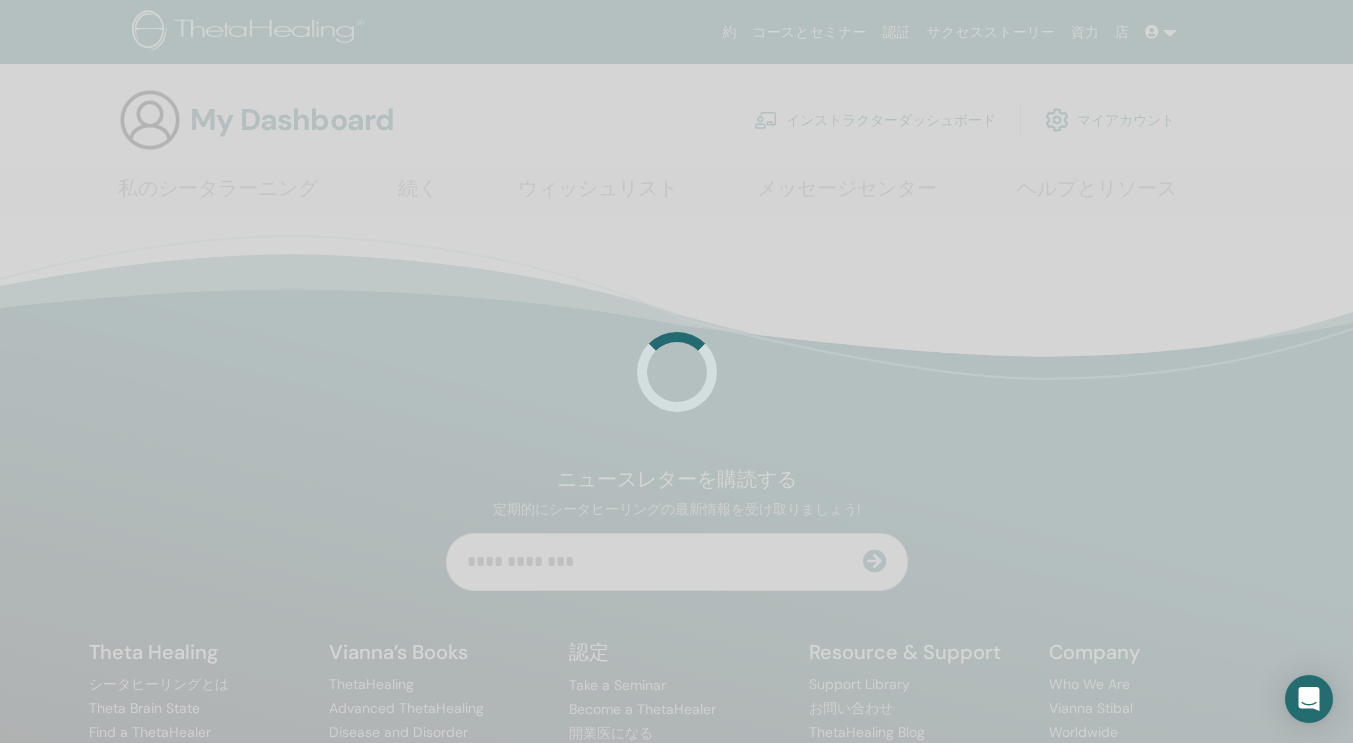 scroll, scrollTop: 0, scrollLeft: 0, axis: both 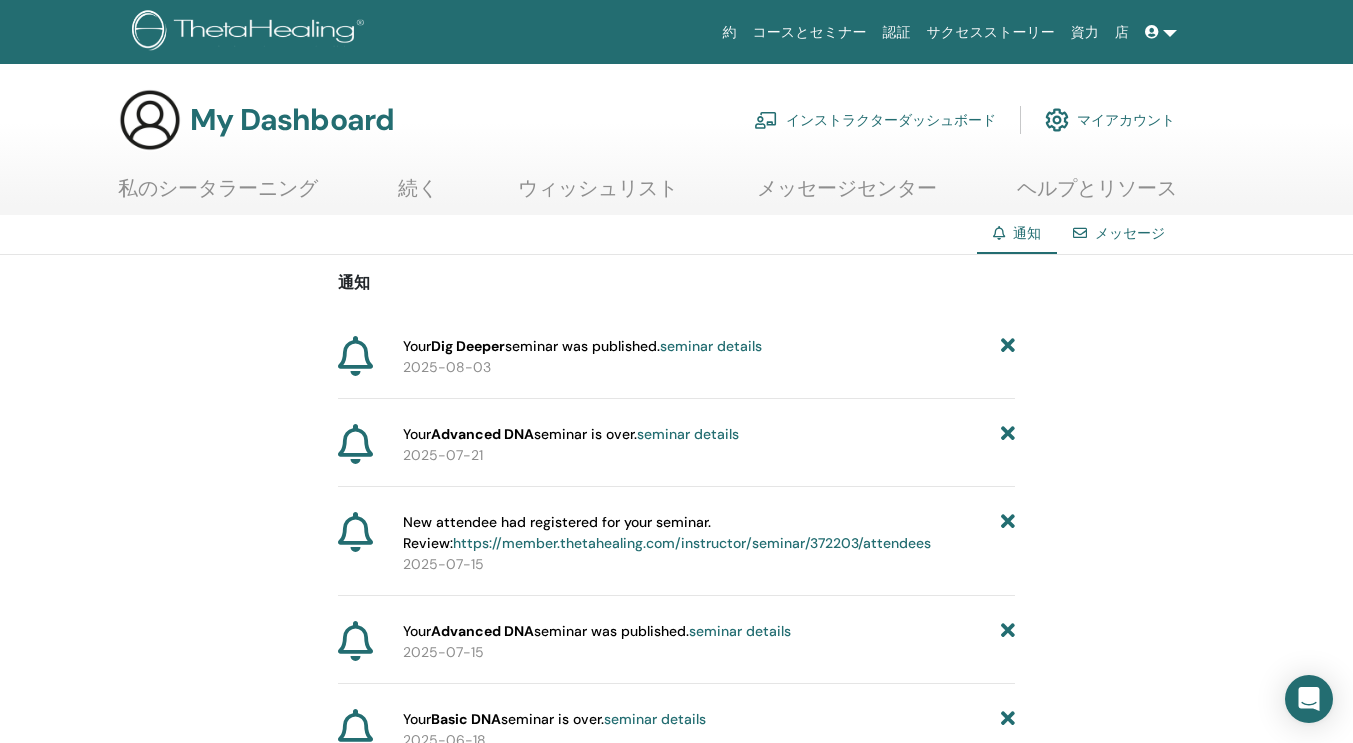 click on "seminar details" at bounding box center (711, 346) 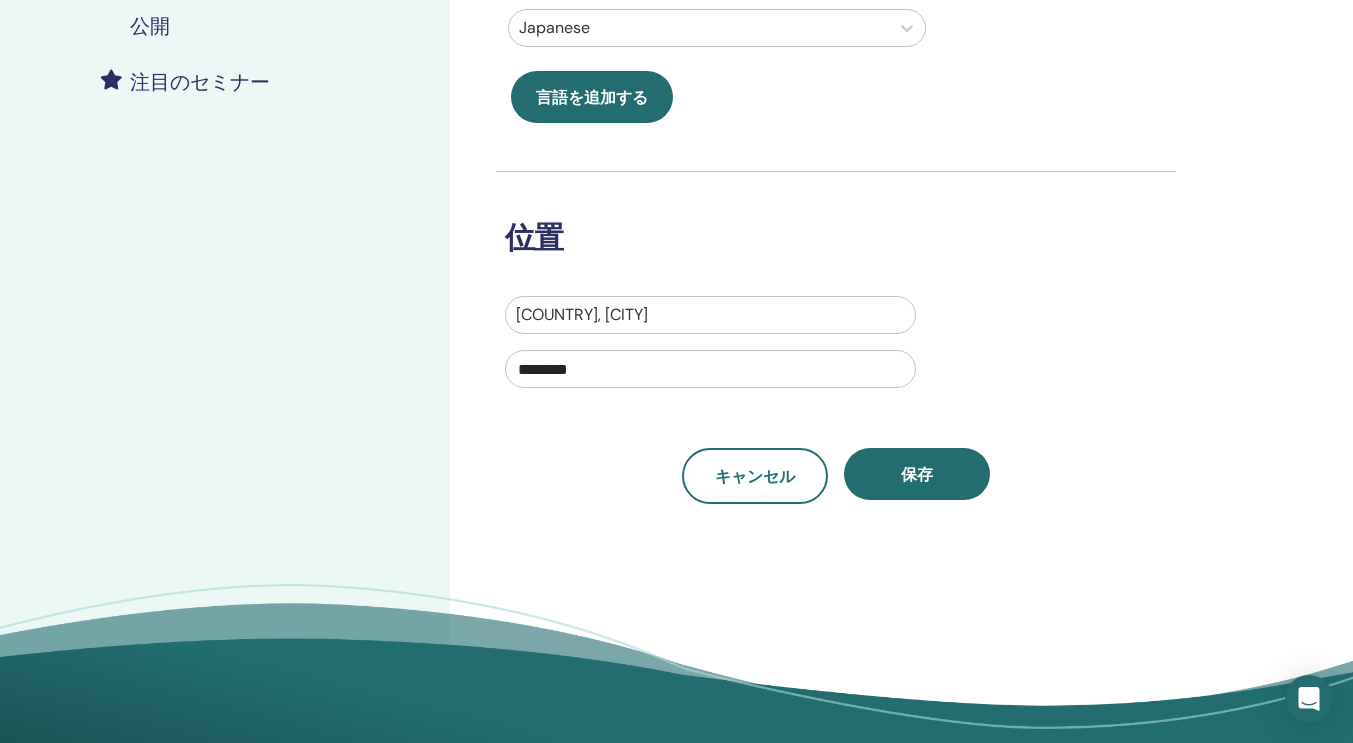 scroll, scrollTop: 526, scrollLeft: 0, axis: vertical 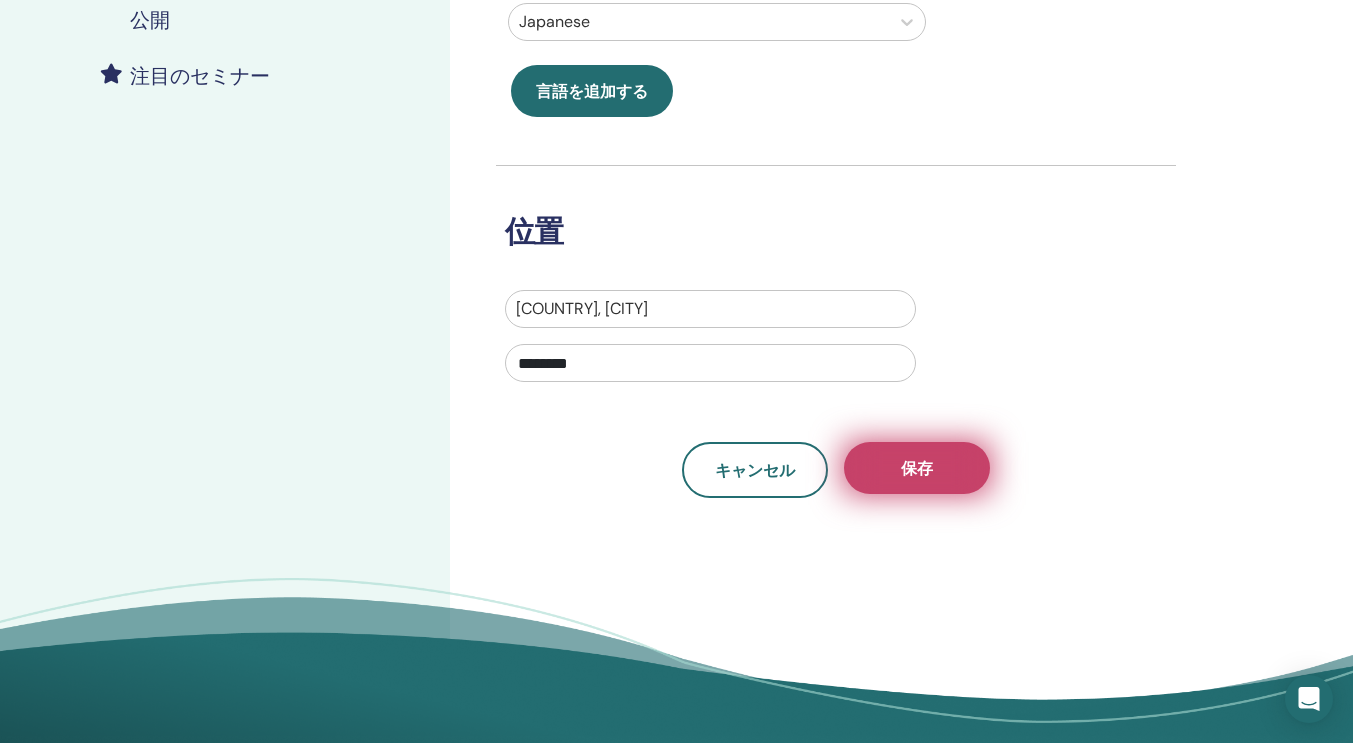 click on "保存" at bounding box center [917, 468] 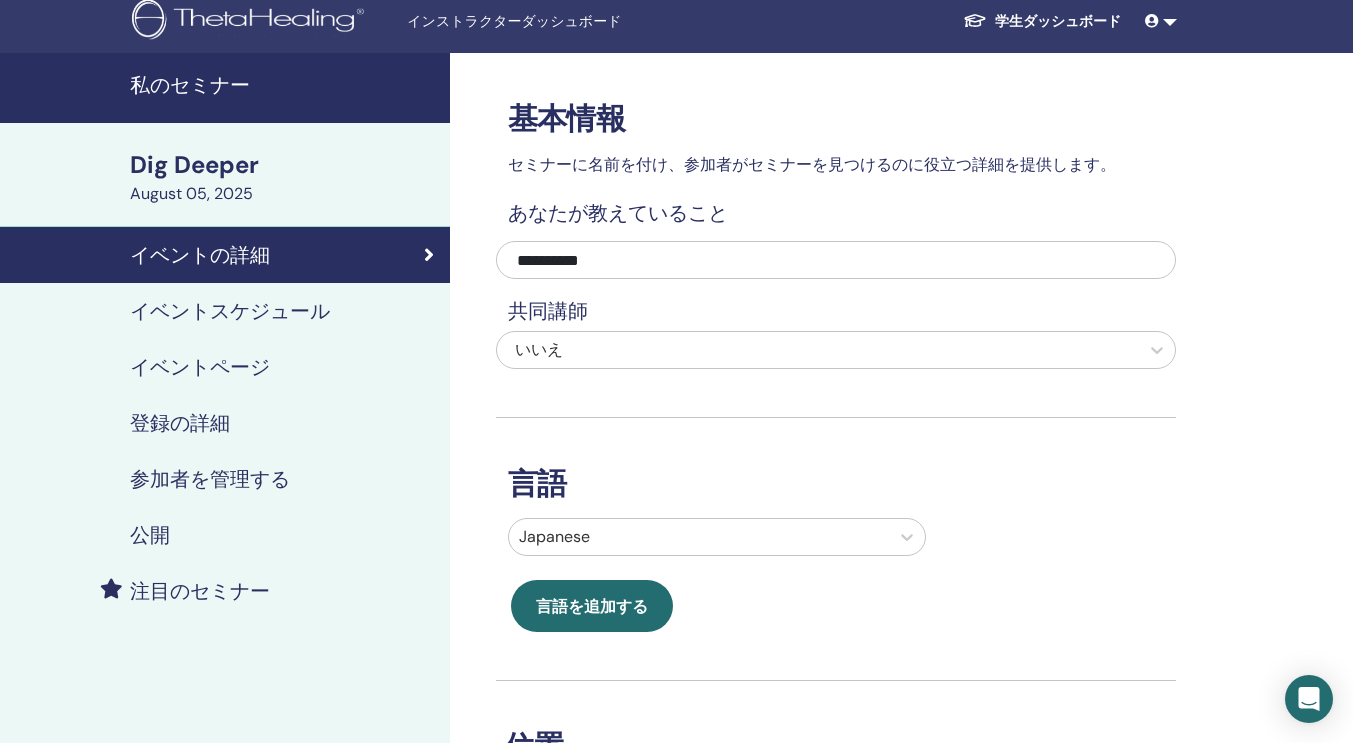 scroll, scrollTop: 0, scrollLeft: 0, axis: both 